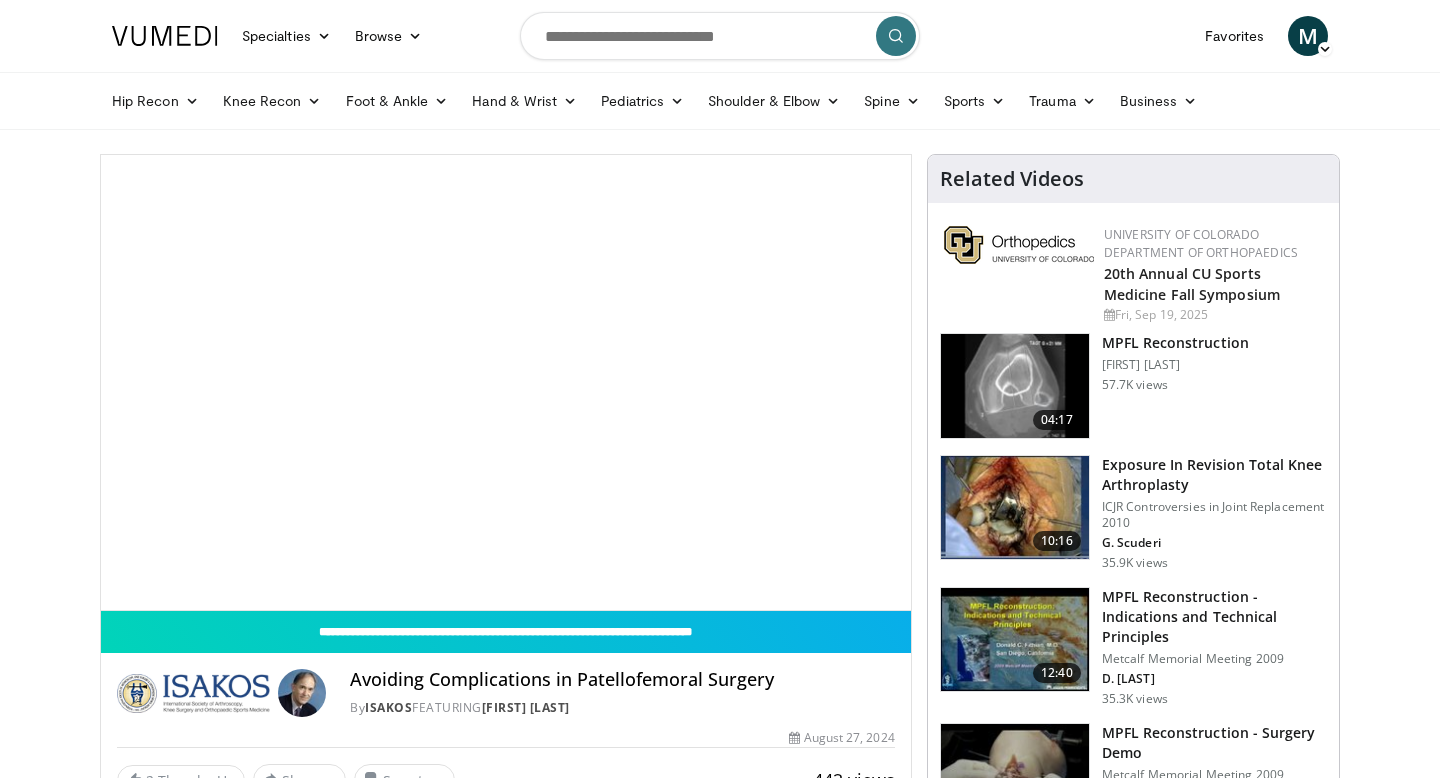 scroll, scrollTop: 0, scrollLeft: 0, axis: both 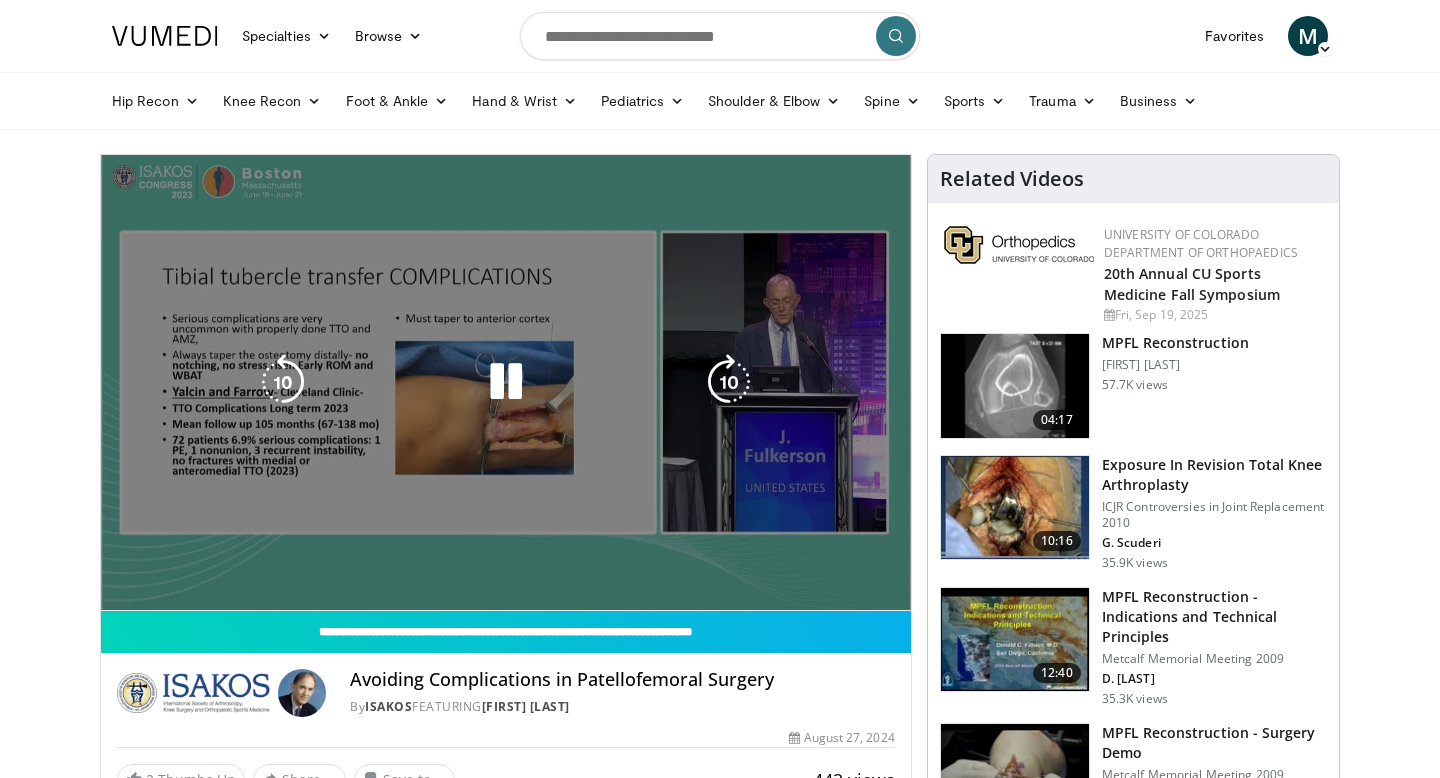 click on "10 seconds
Tap to unmute" at bounding box center [506, 382] 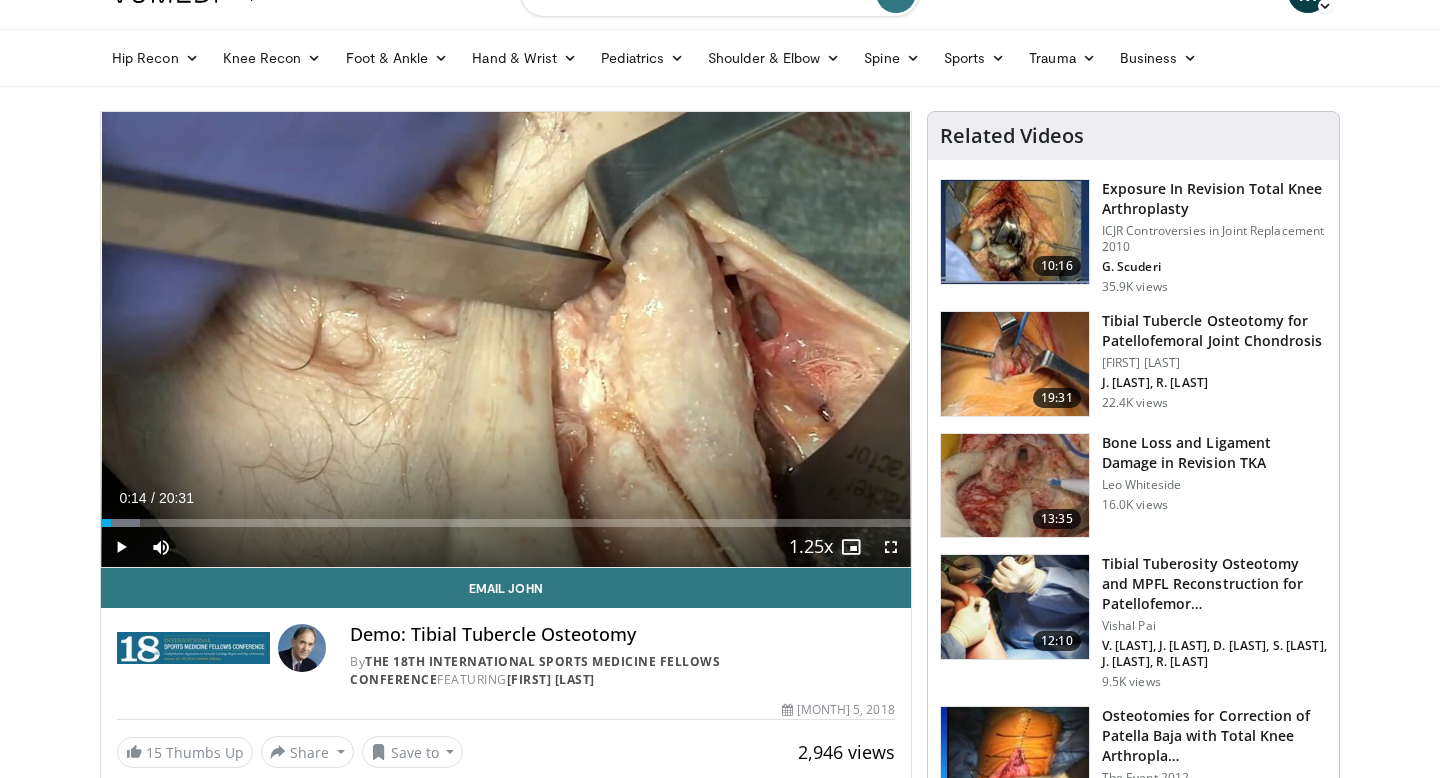 scroll, scrollTop: 0, scrollLeft: 0, axis: both 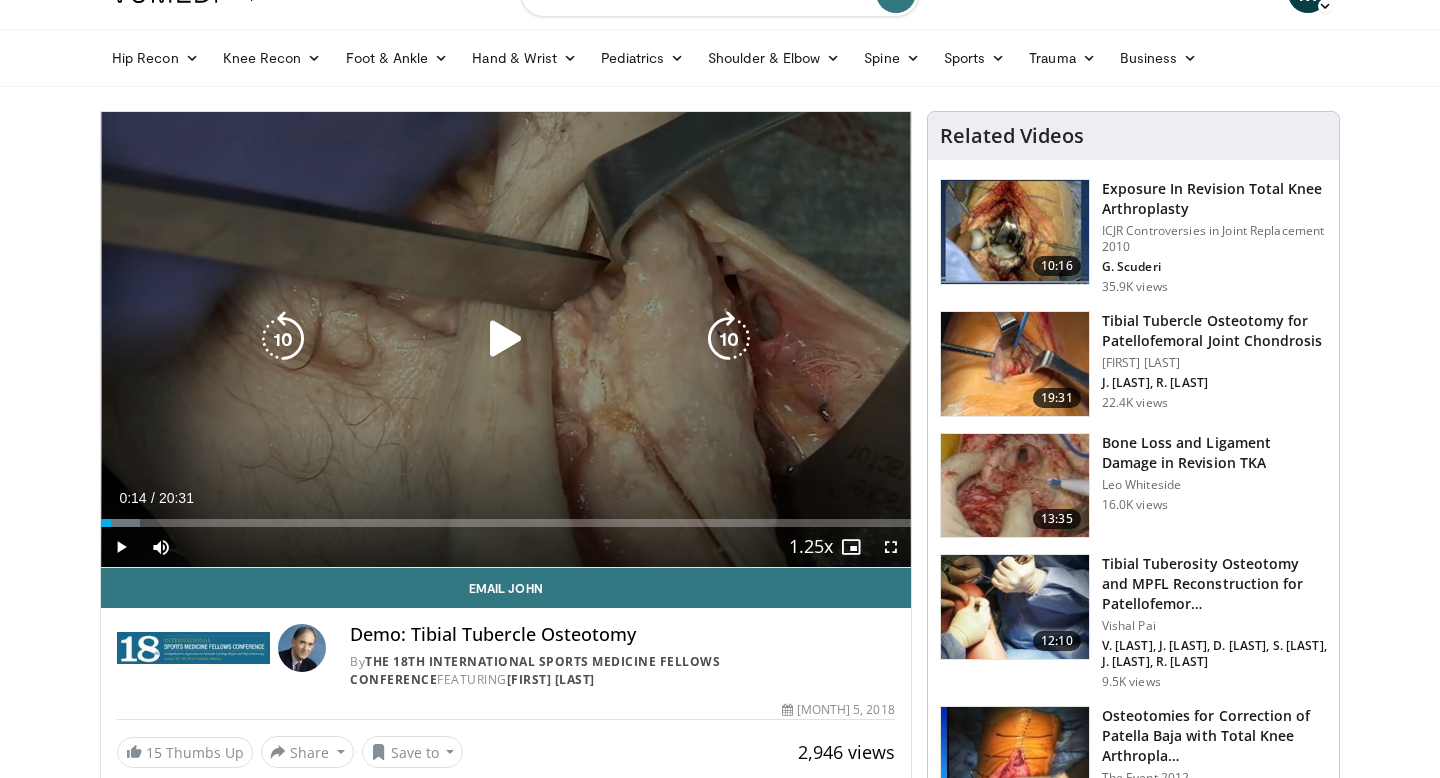 click at bounding box center (506, 339) 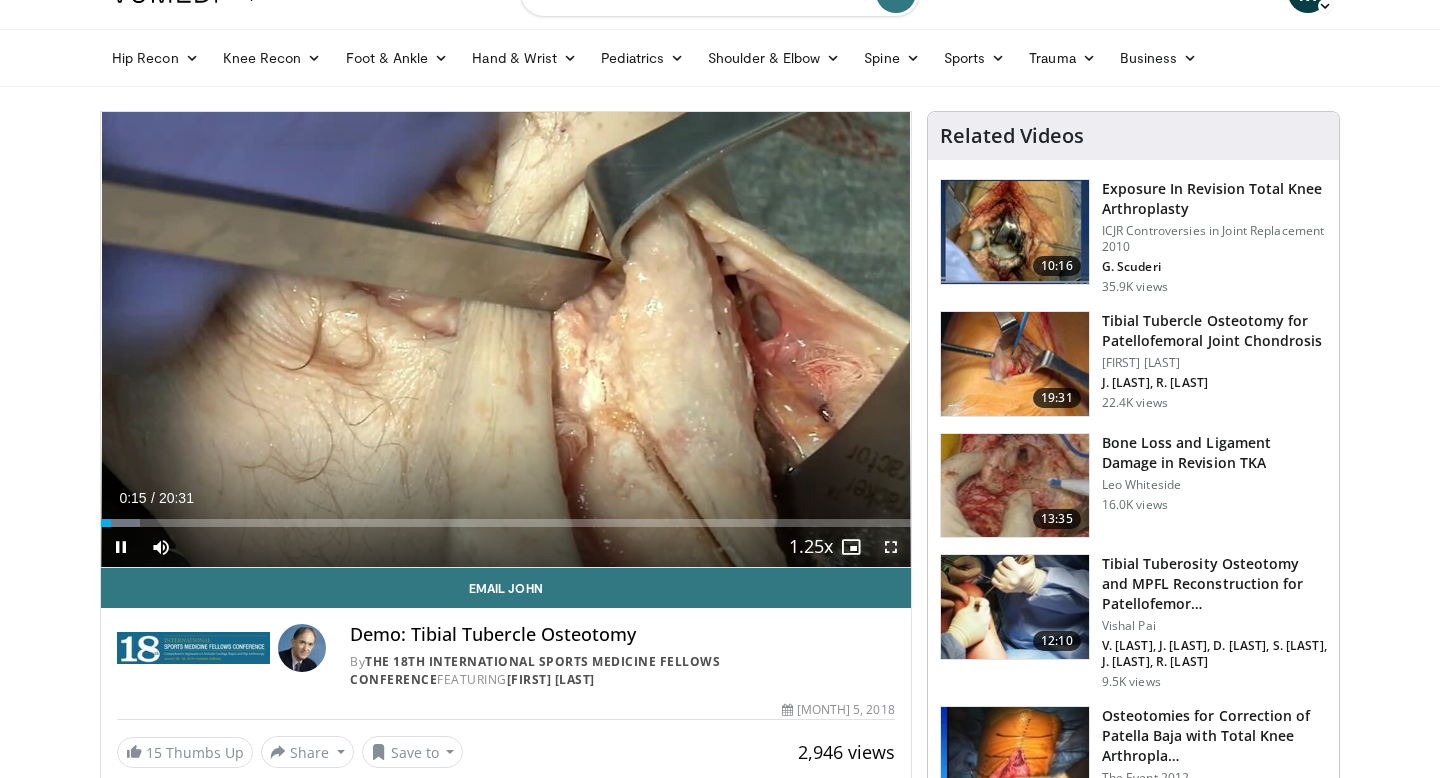 click at bounding box center (891, 547) 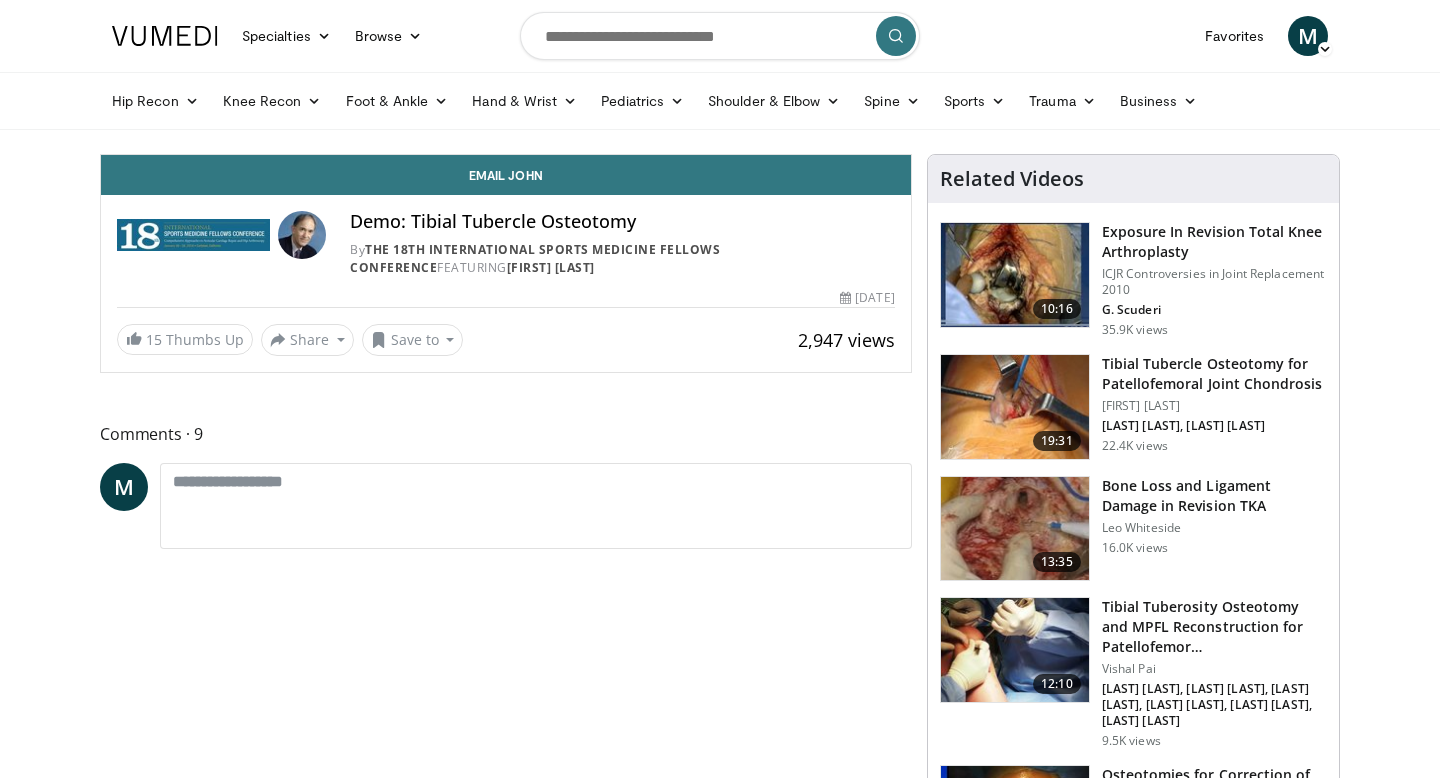 scroll, scrollTop: 0, scrollLeft: 0, axis: both 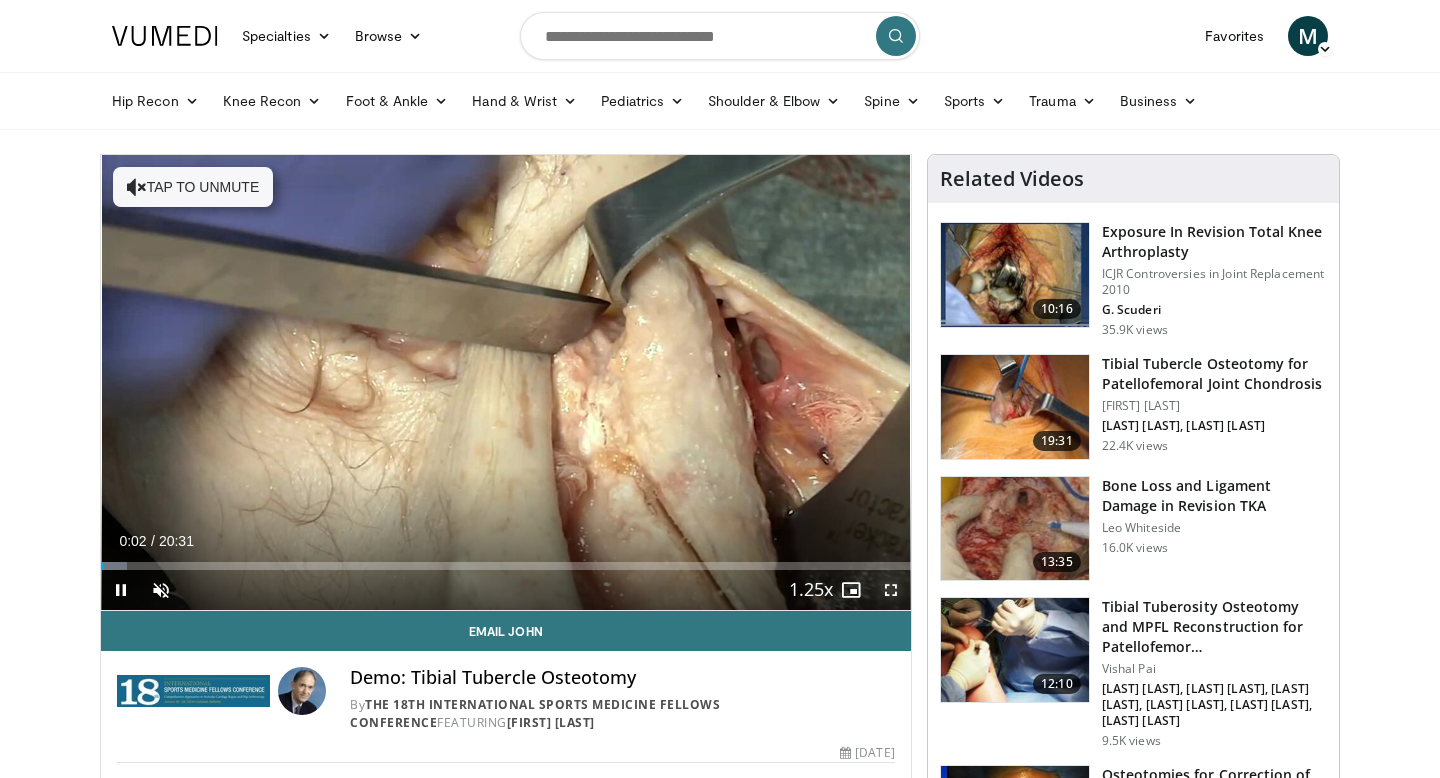 click at bounding box center (891, 590) 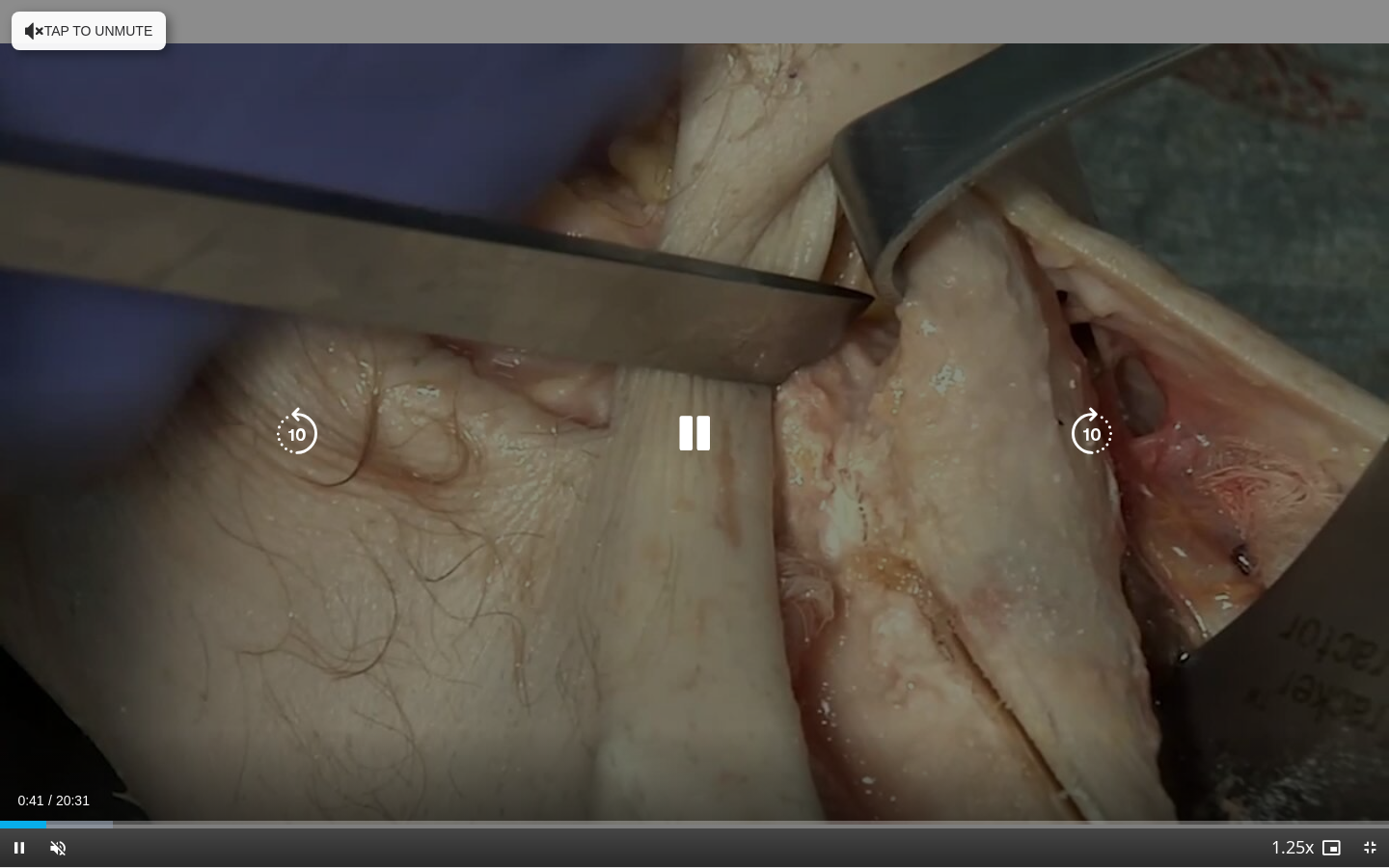 click on "Tap to unmute" at bounding box center (89, 31) 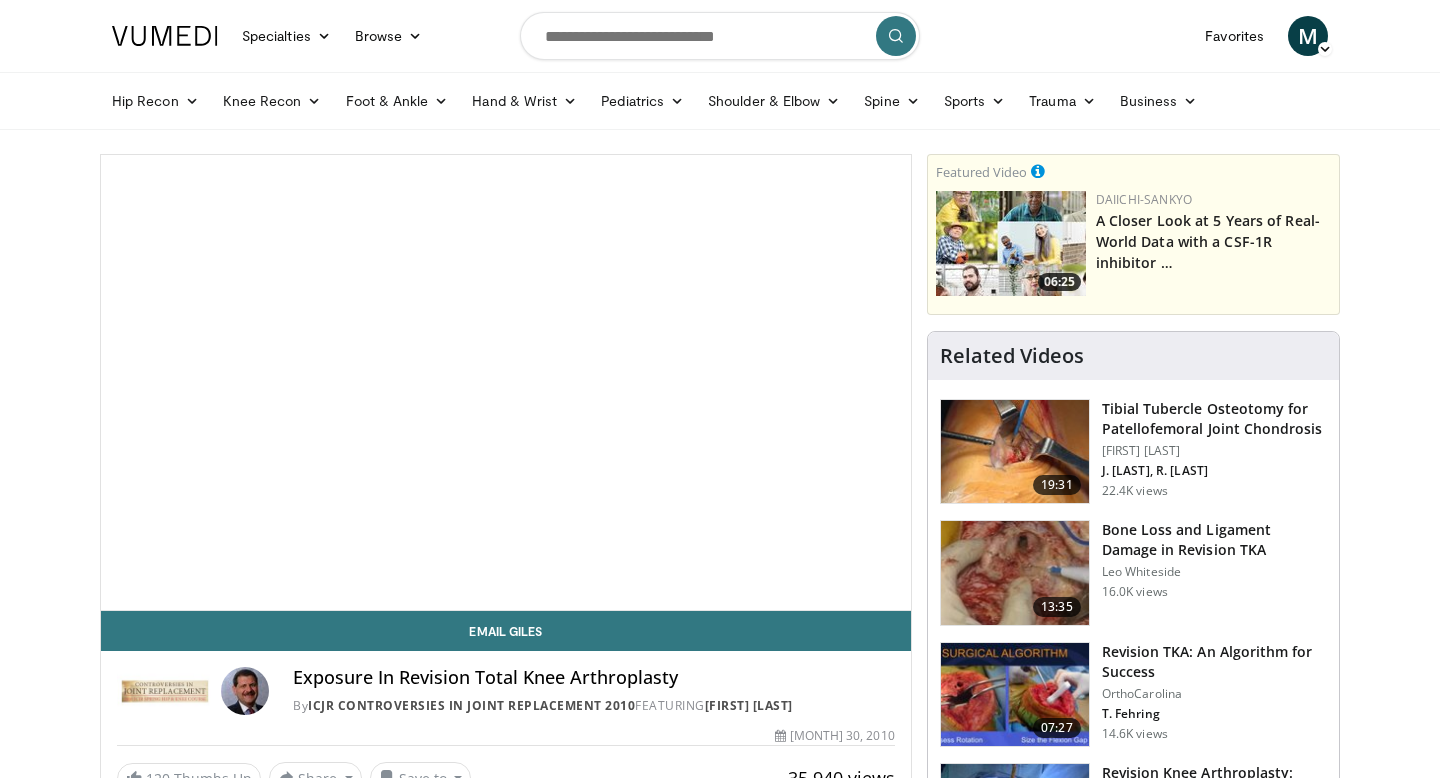 scroll, scrollTop: 0, scrollLeft: 0, axis: both 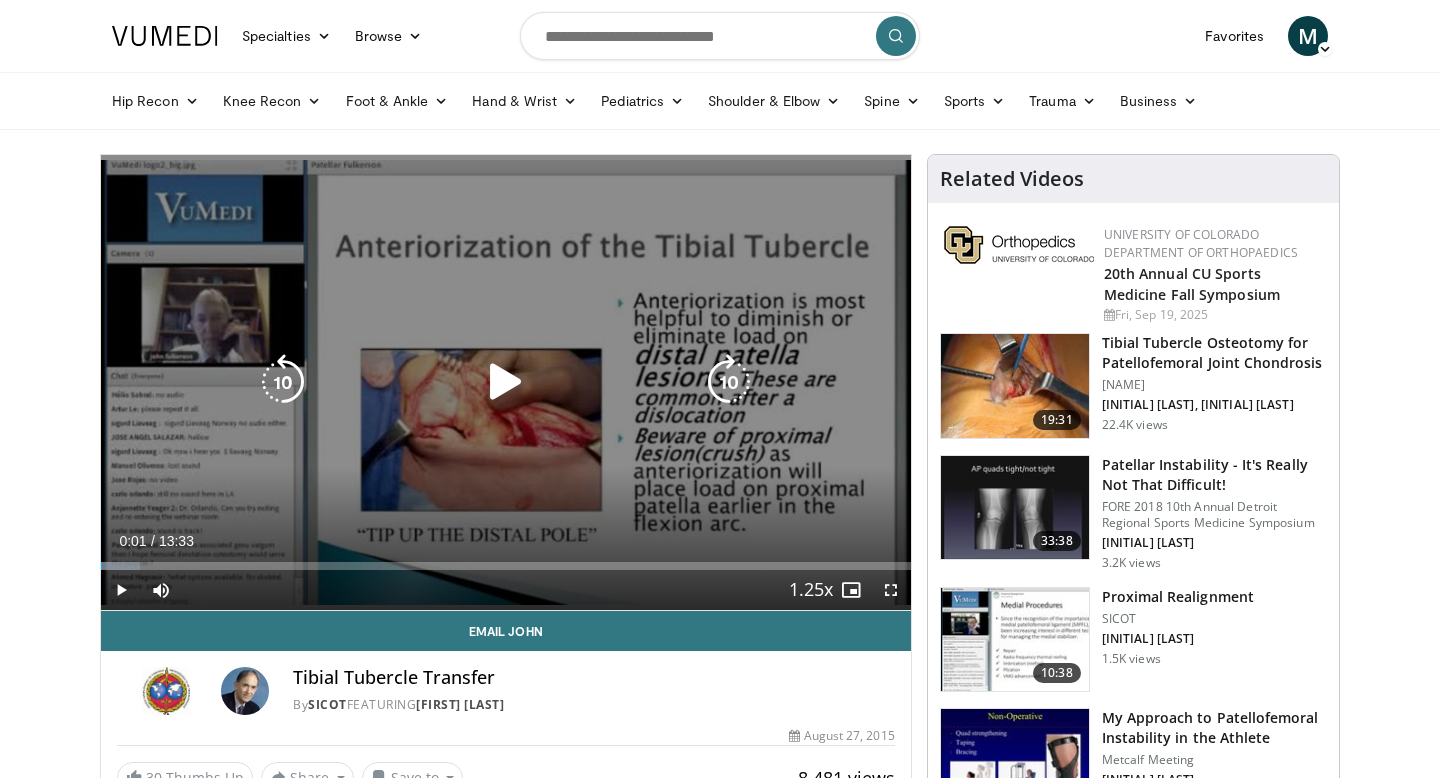 click at bounding box center (506, 382) 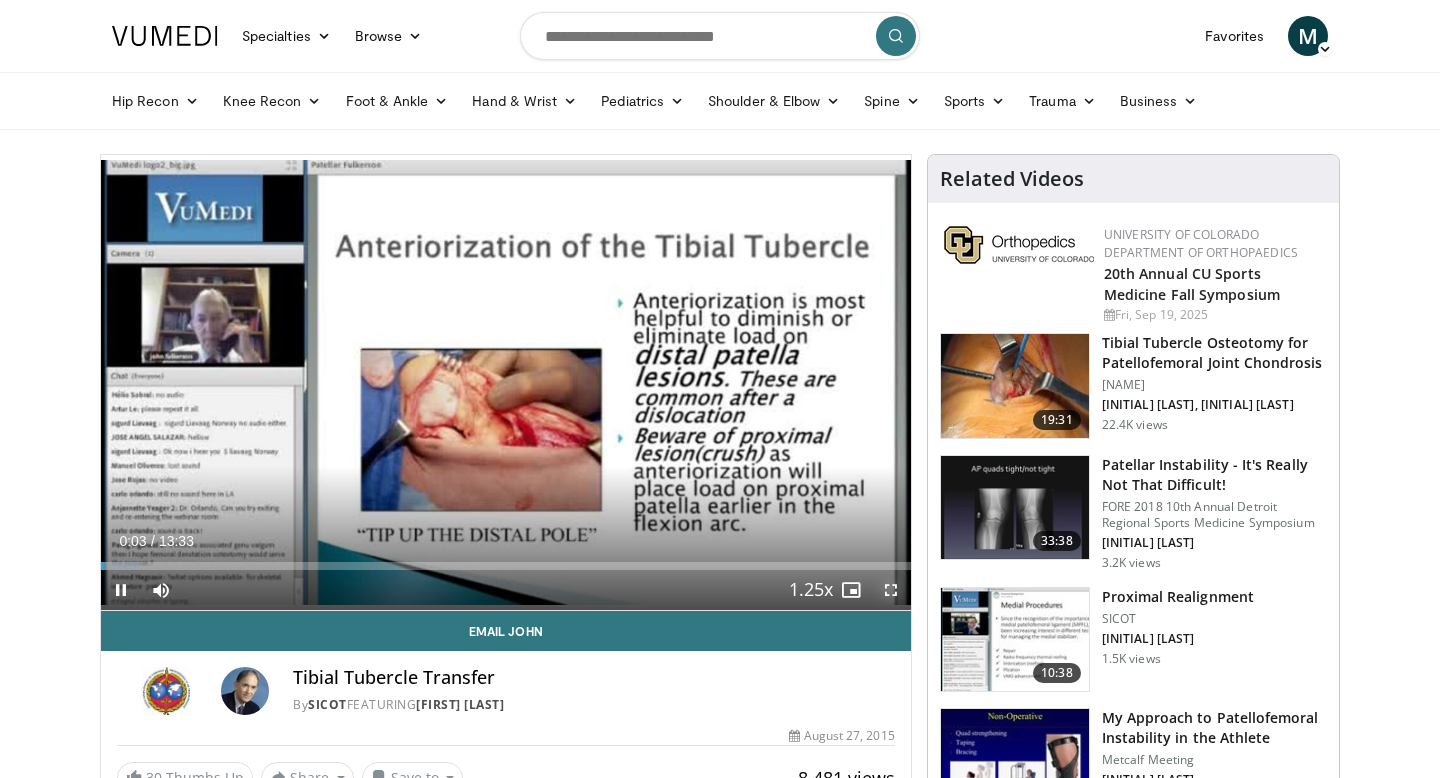 click at bounding box center [891, 590] 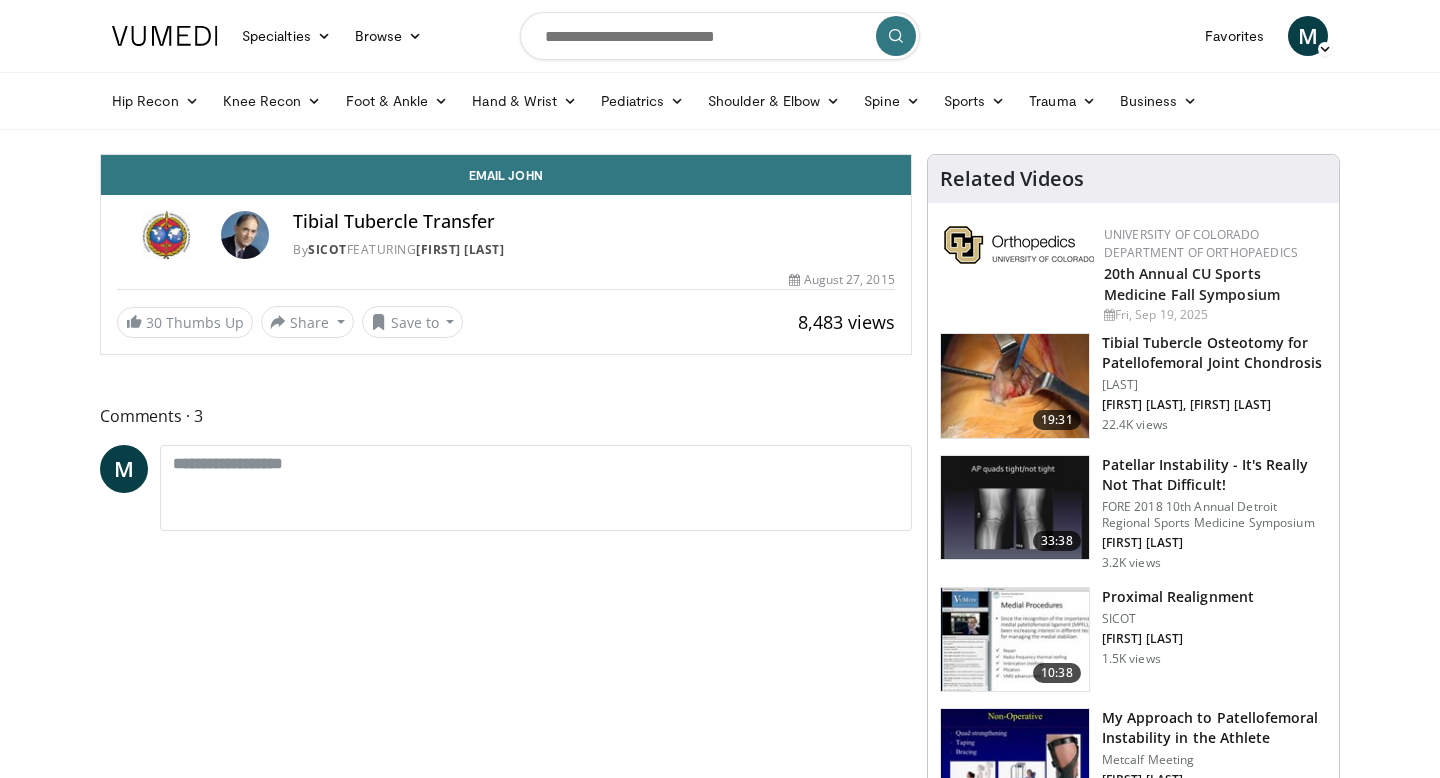 scroll, scrollTop: 0, scrollLeft: 0, axis: both 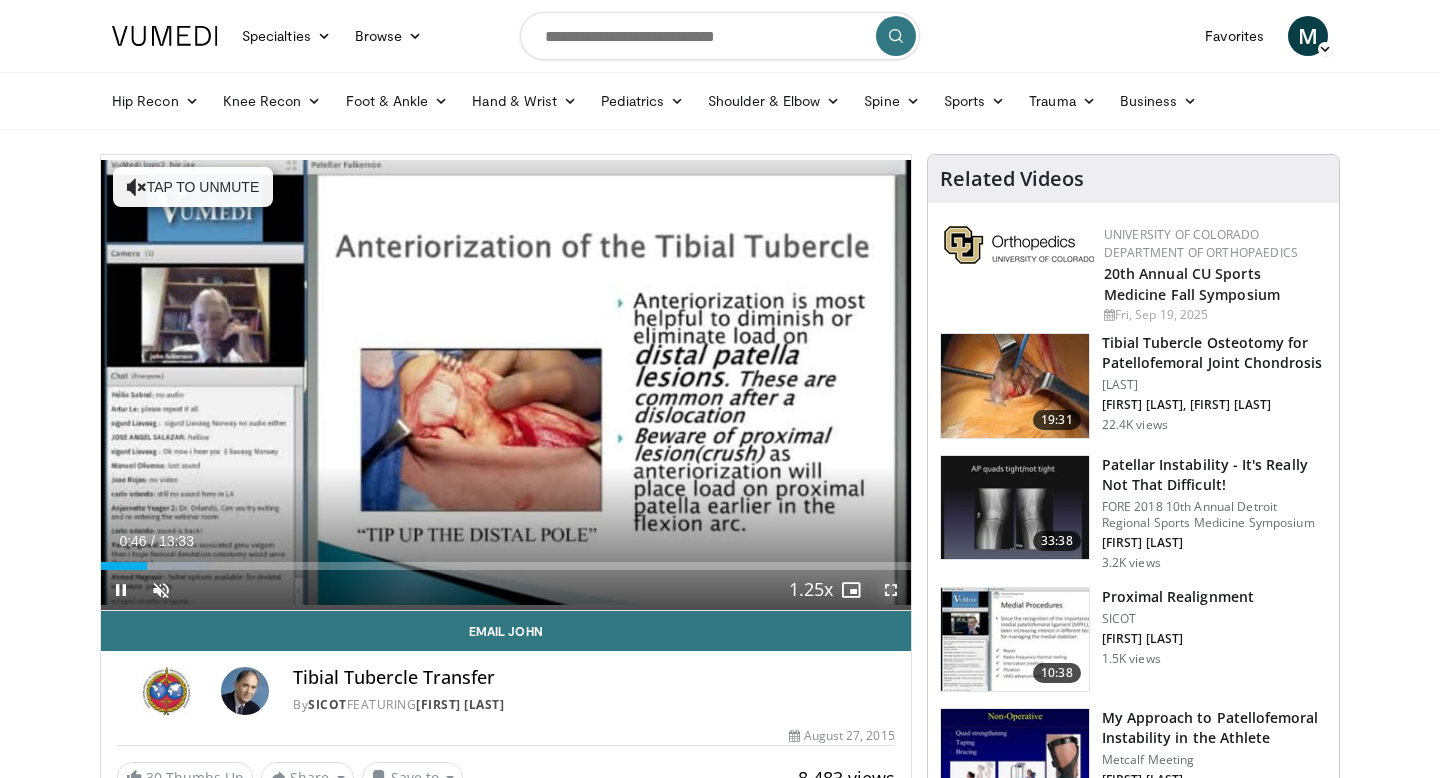 click at bounding box center [891, 590] 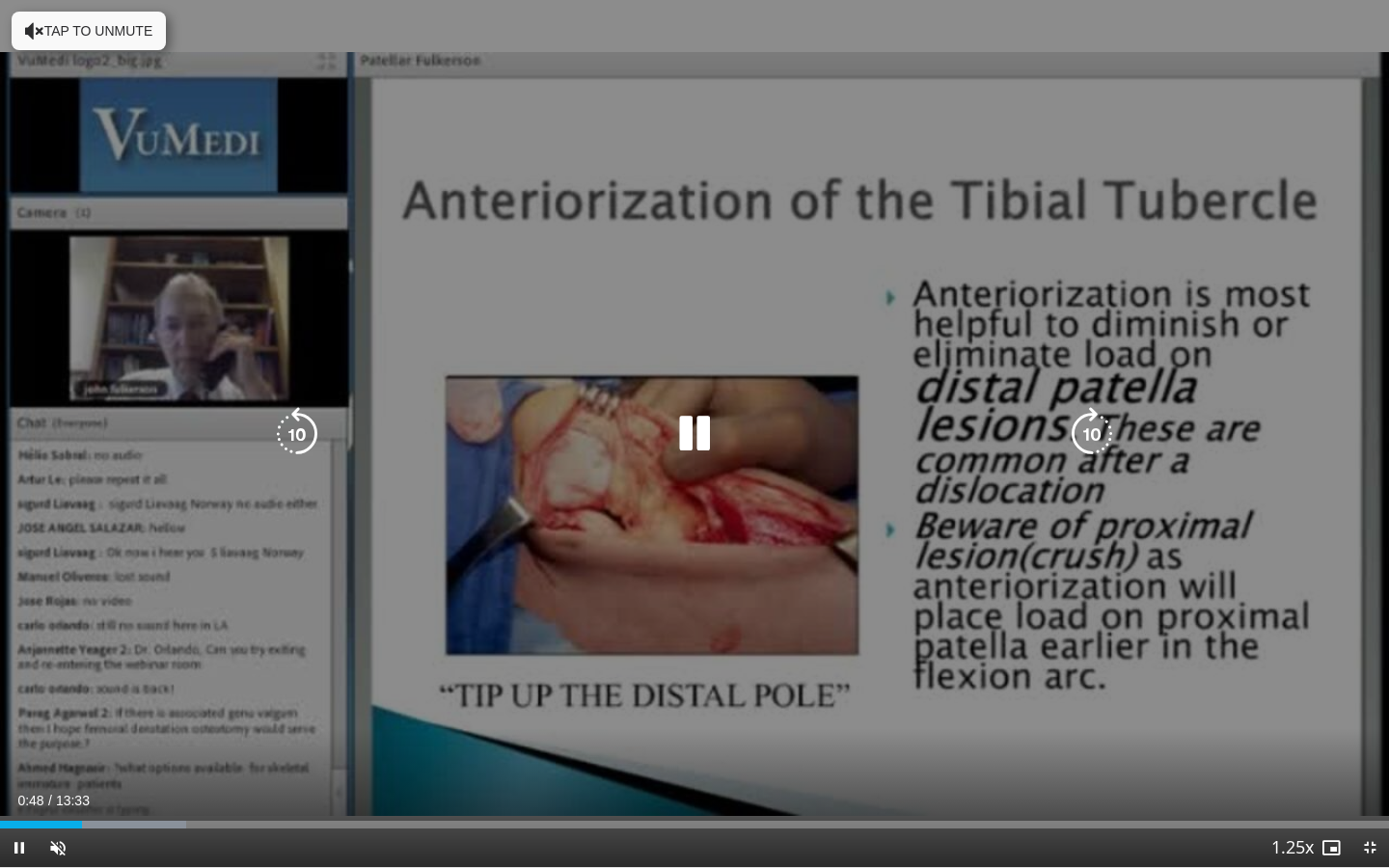 click on "Tap to unmute" at bounding box center [89, 31] 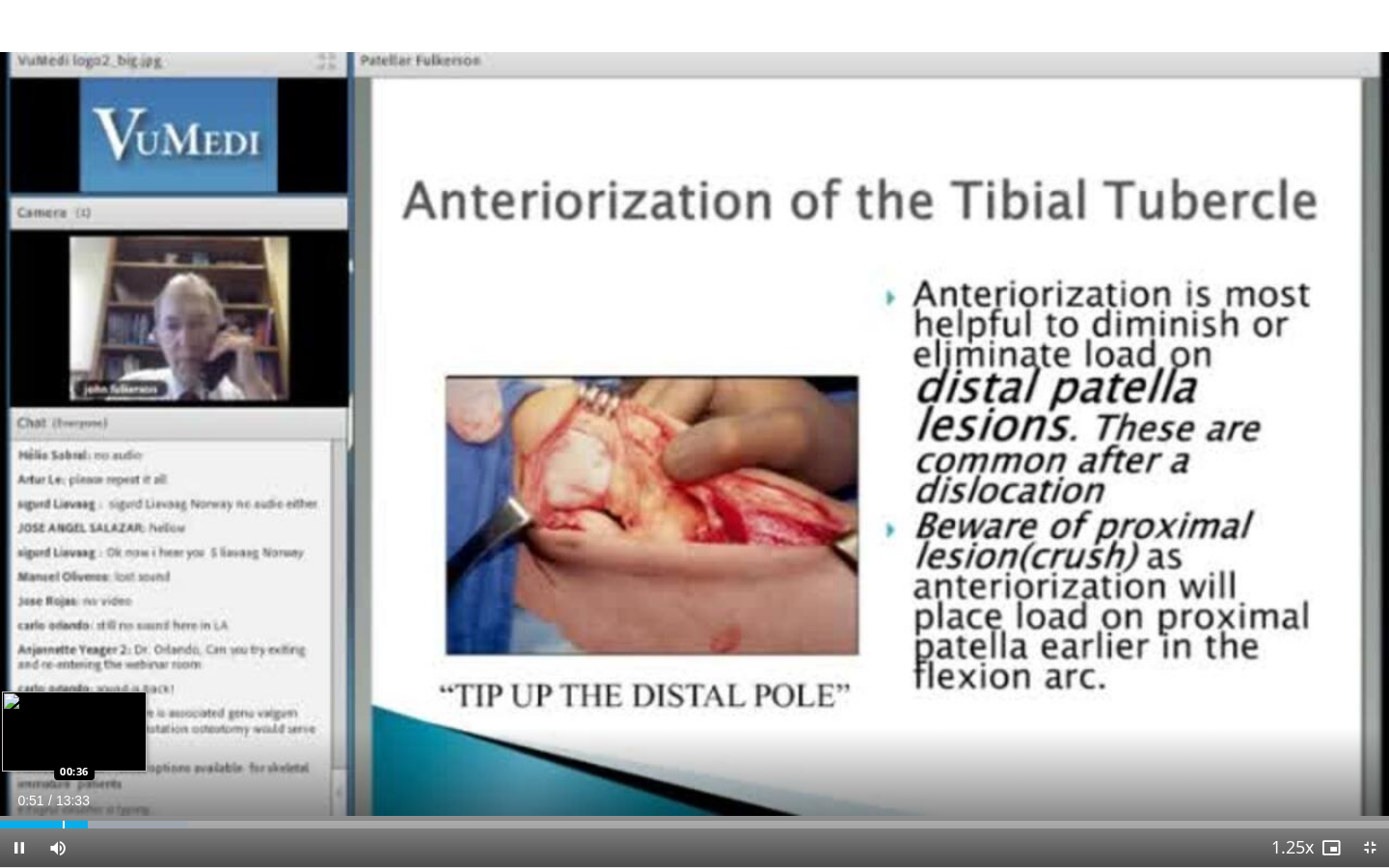 click at bounding box center [64, 825] 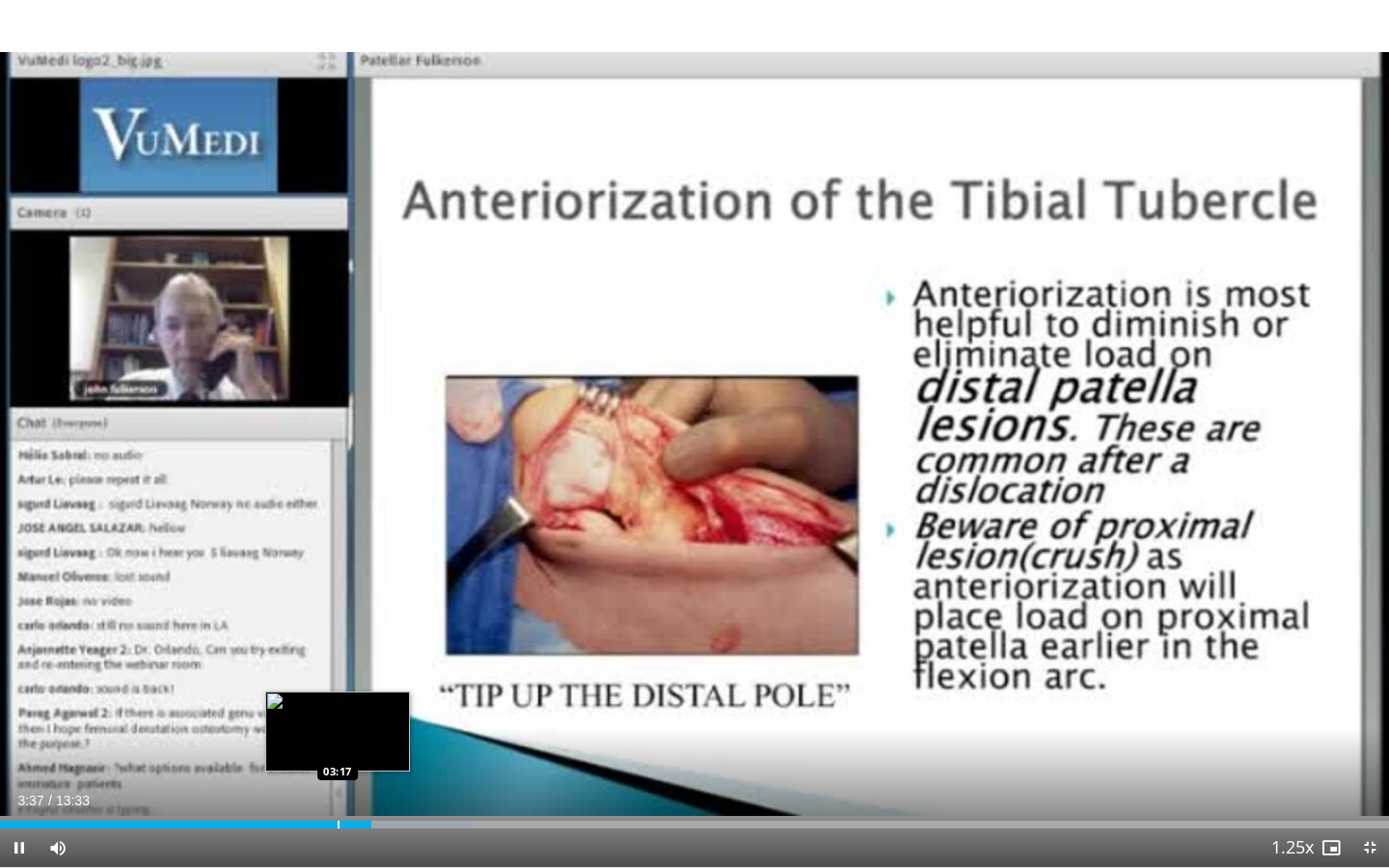 click at bounding box center (339, 825) 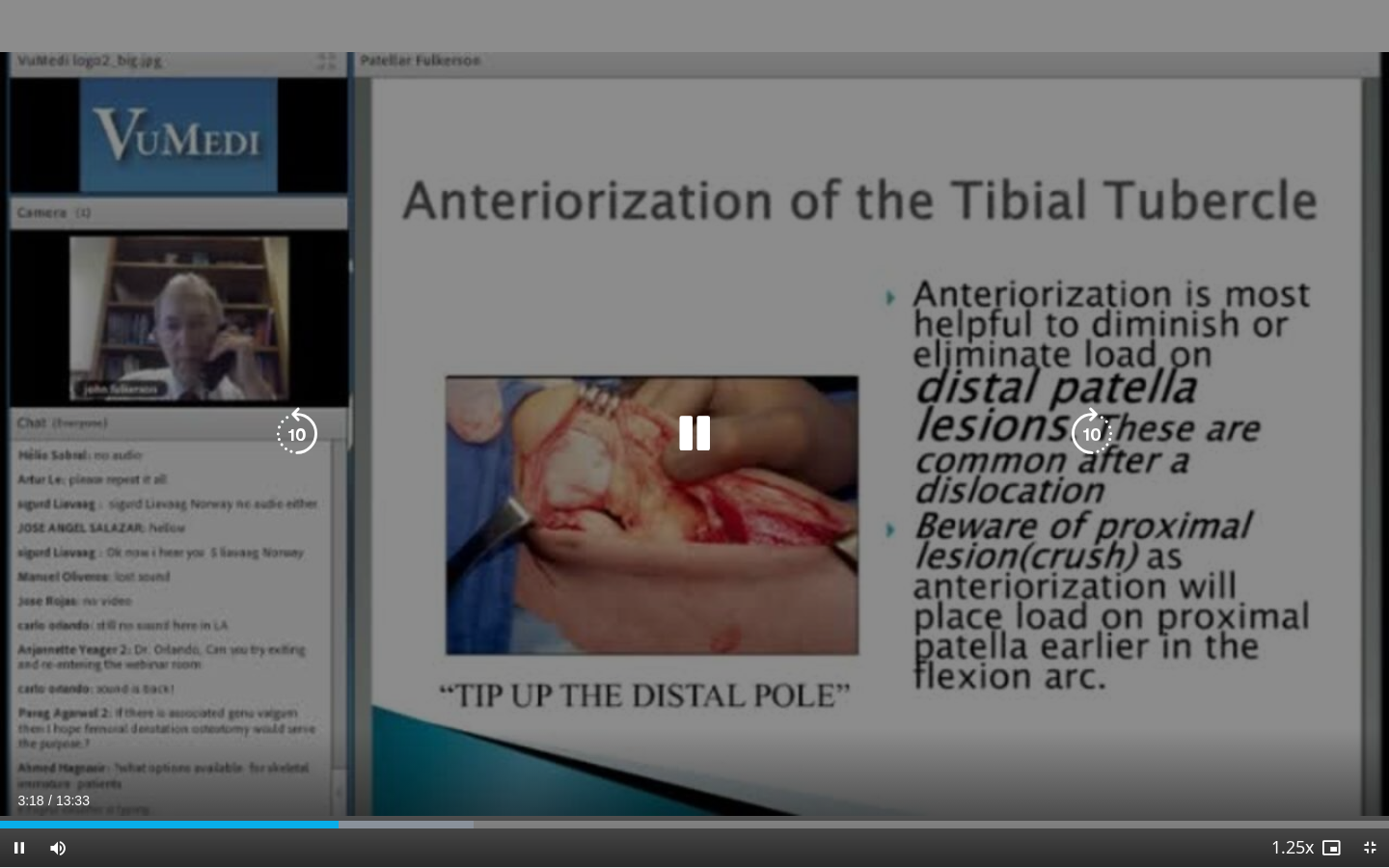 click on "10 seconds
Tap to unmute" at bounding box center [694, 433] 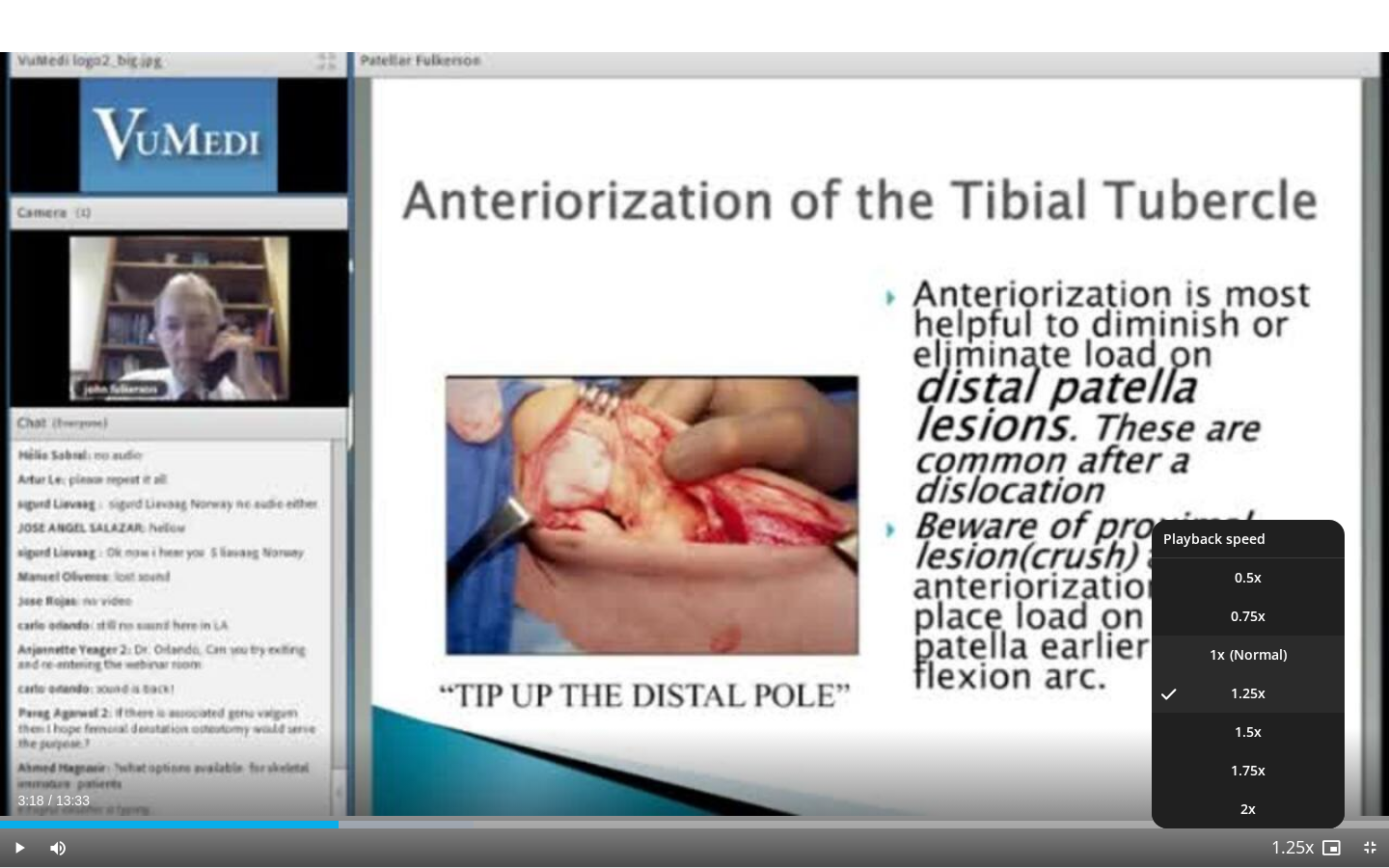 click on "1x" at bounding box center (1248, 655) 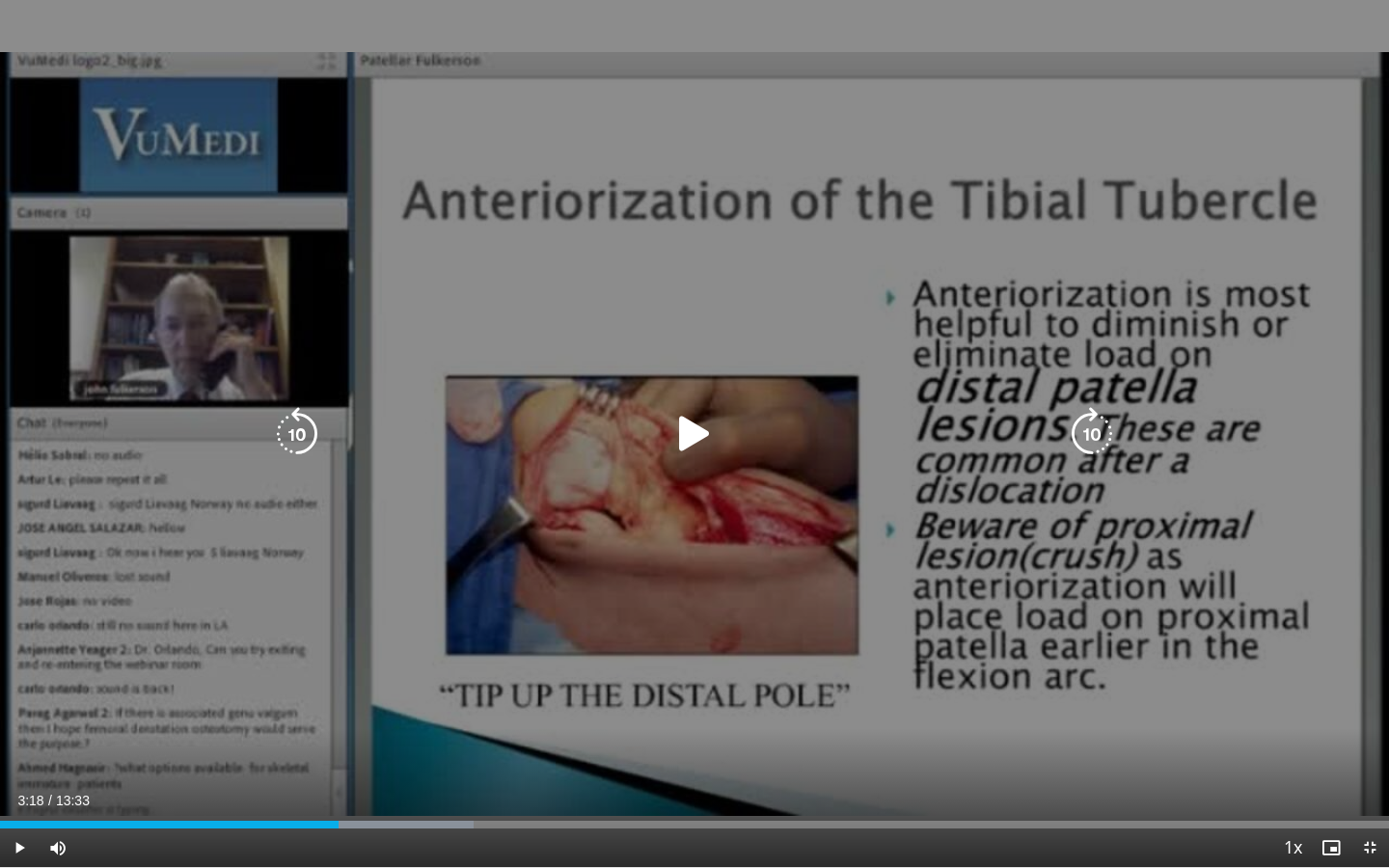 click at bounding box center (694, 434) 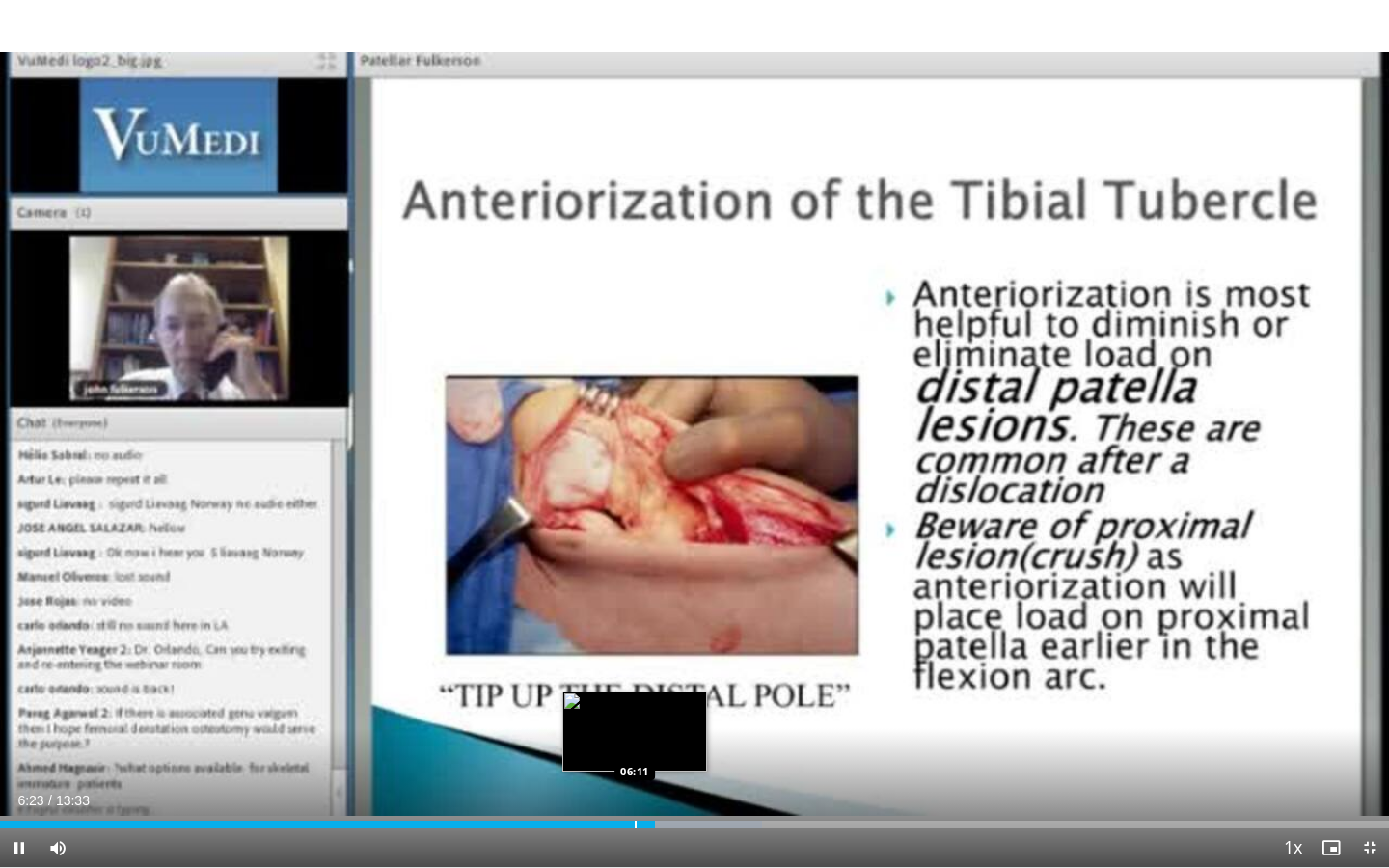 click at bounding box center (636, 825) 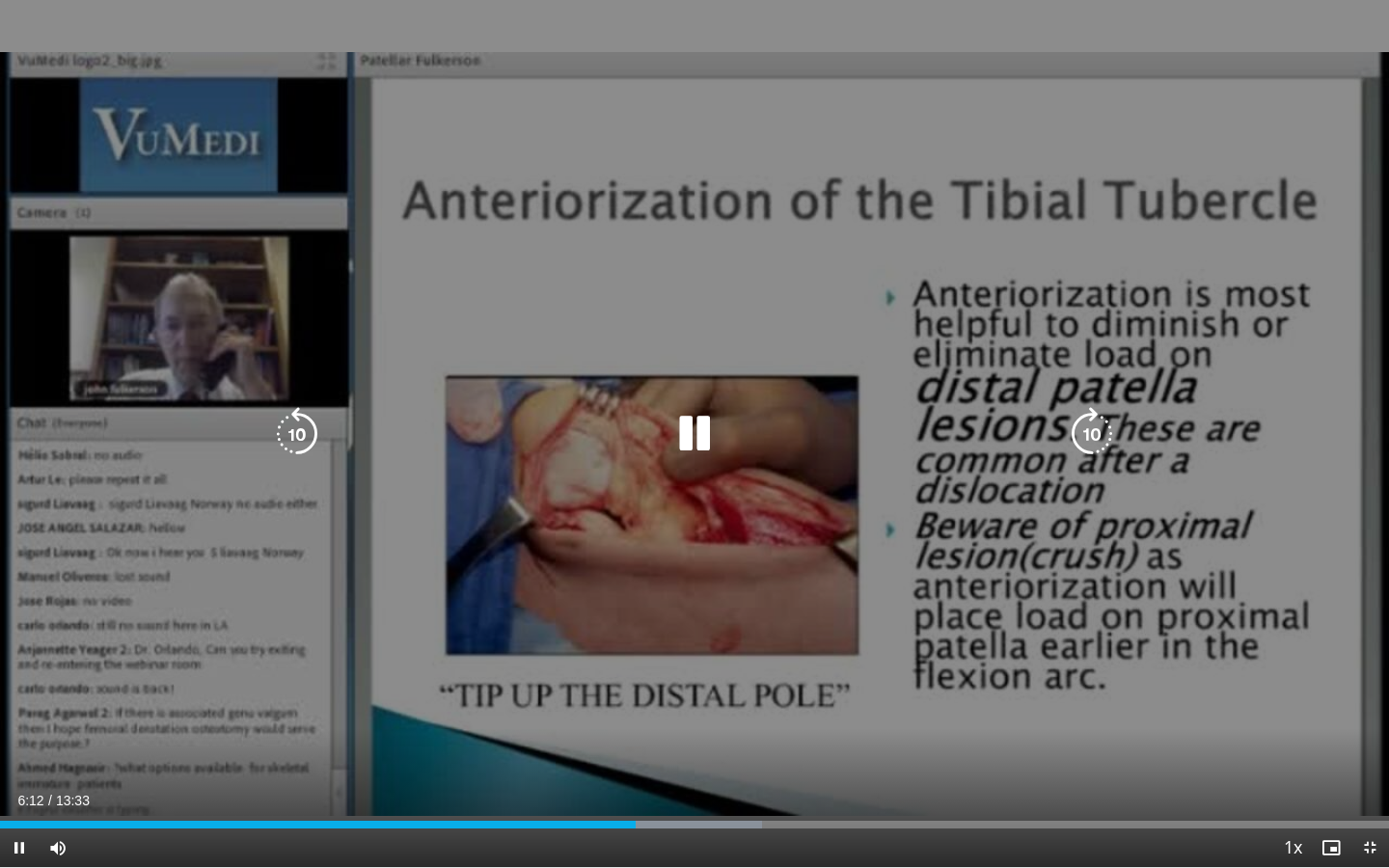 click on "10 seconds
Tap to unmute" at bounding box center (694, 433) 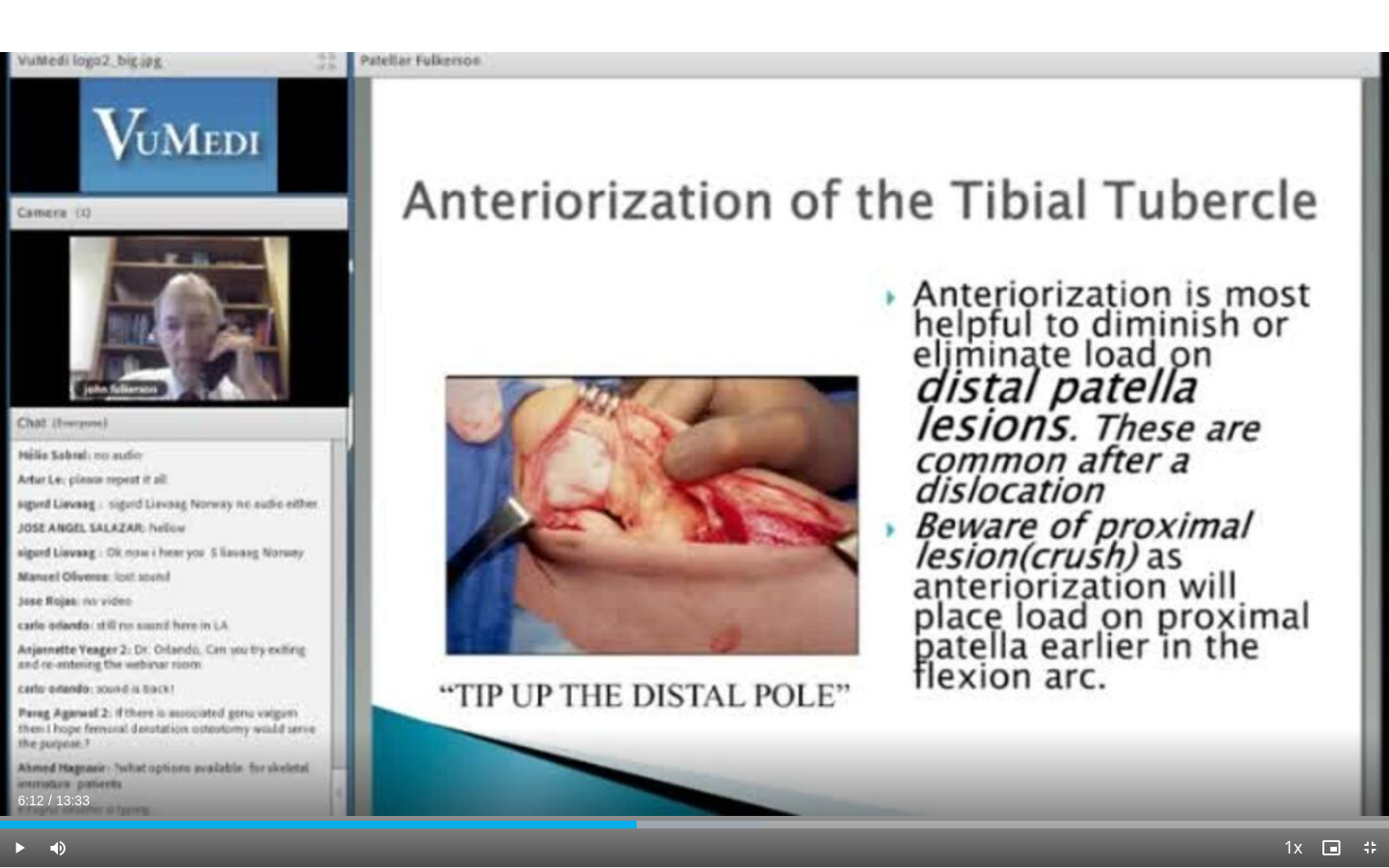 click on "10 seconds
Tap to unmute" at bounding box center [694, 433] 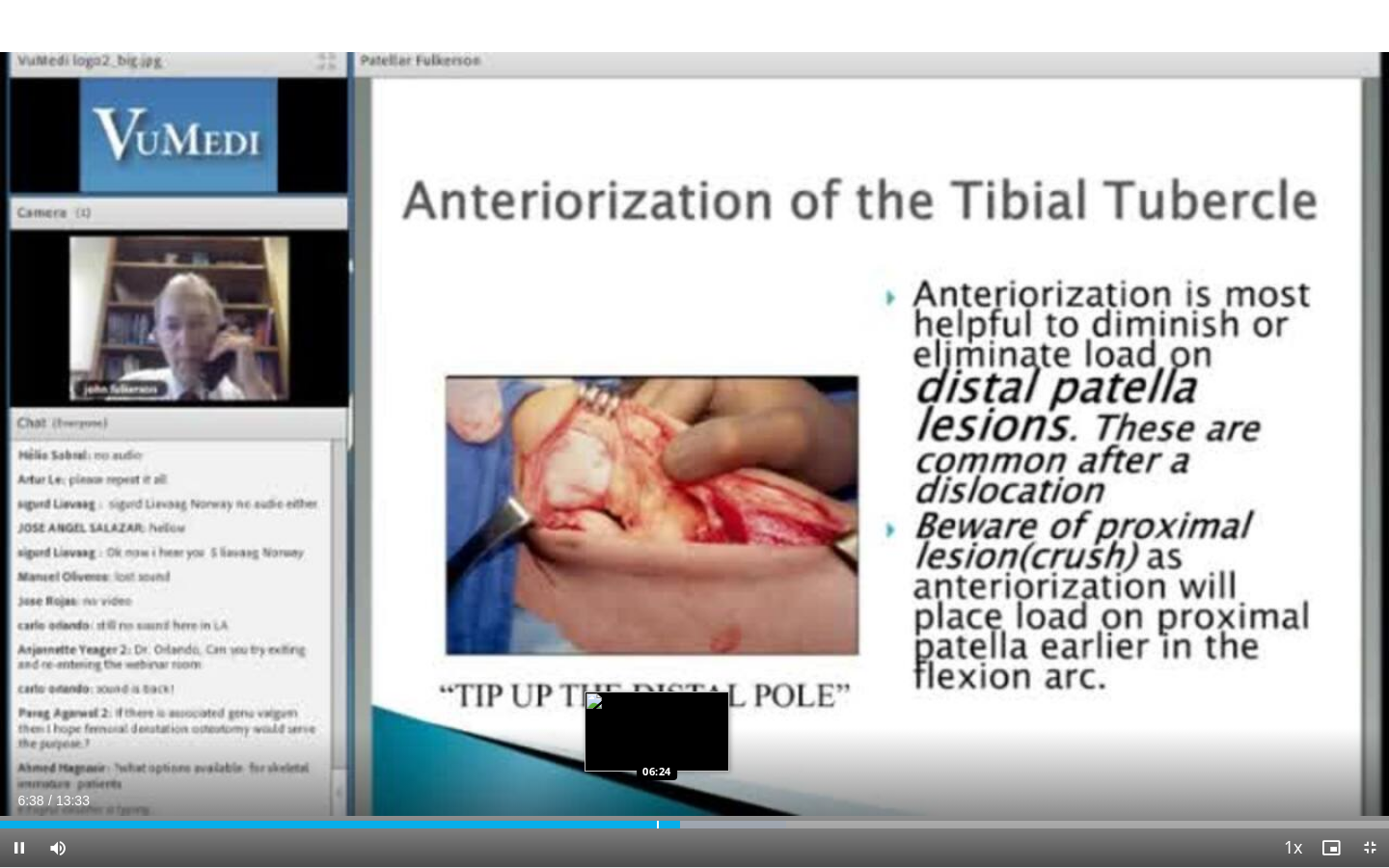 click on "Loaded :  56.57% 06:38 06:24" at bounding box center [694, 819] 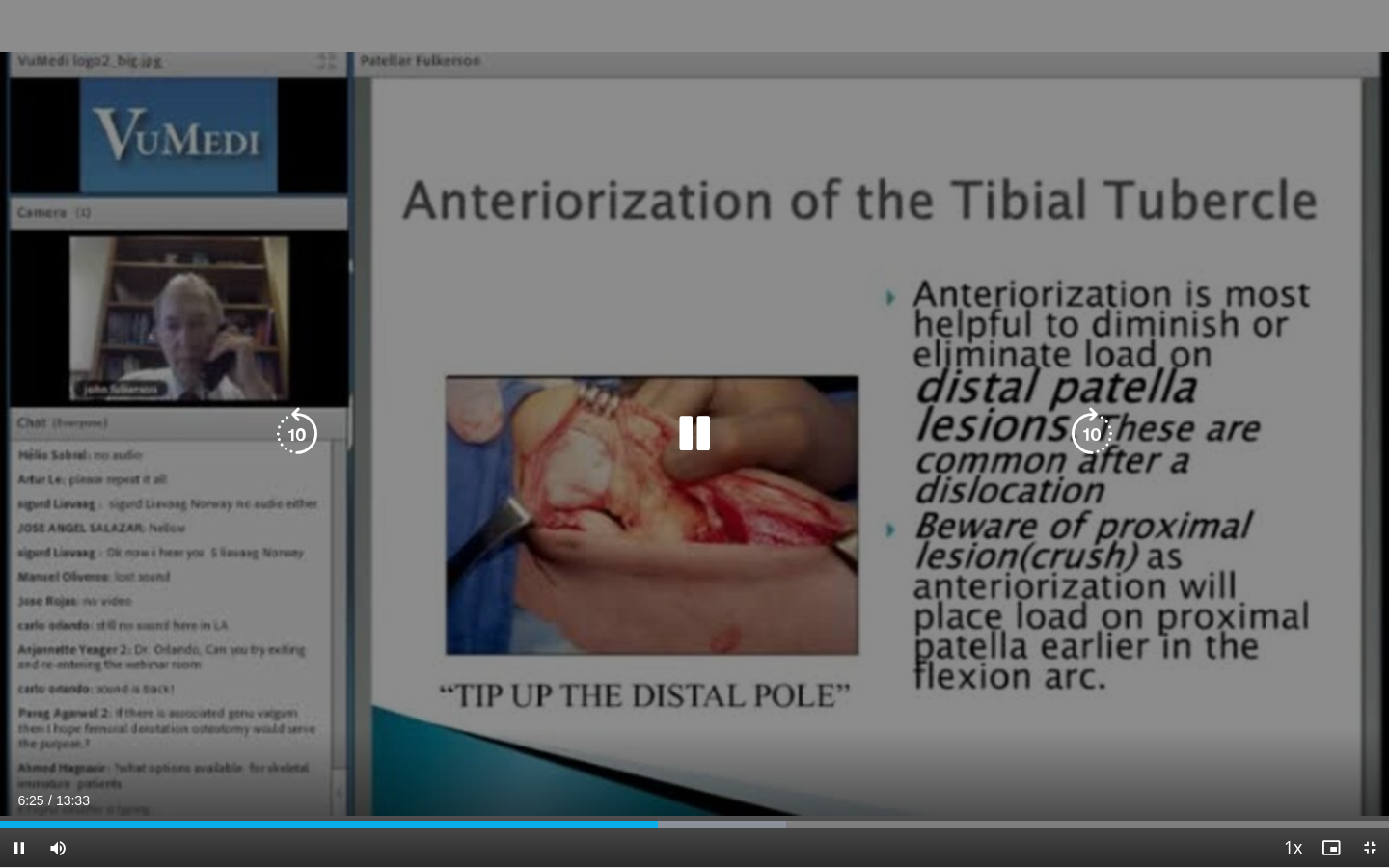 click on "10 seconds
Tap to unmute" at bounding box center [694, 433] 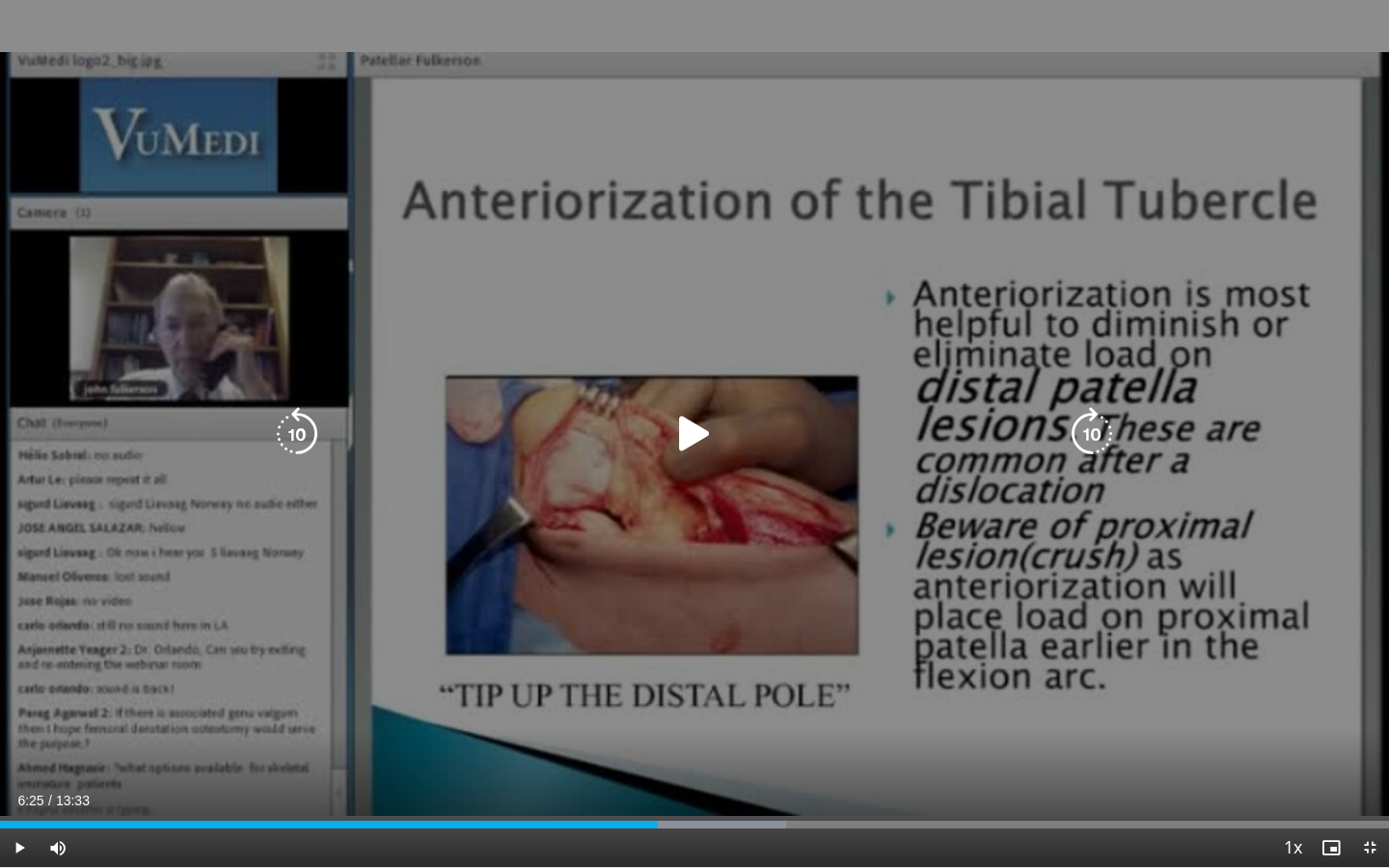 click on "10 seconds
Tap to unmute" at bounding box center [694, 433] 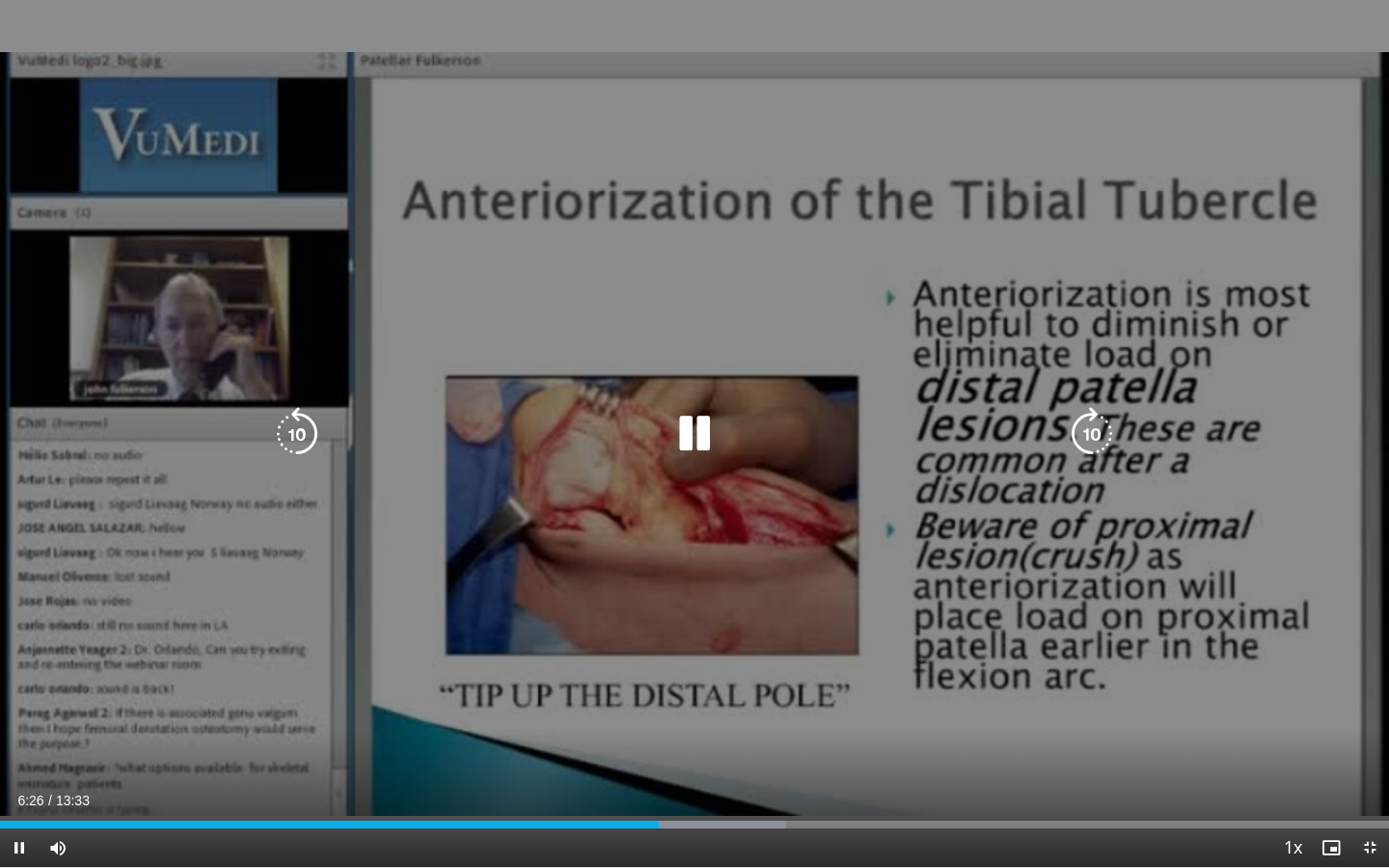 click on "10 seconds
Tap to unmute" at bounding box center (694, 433) 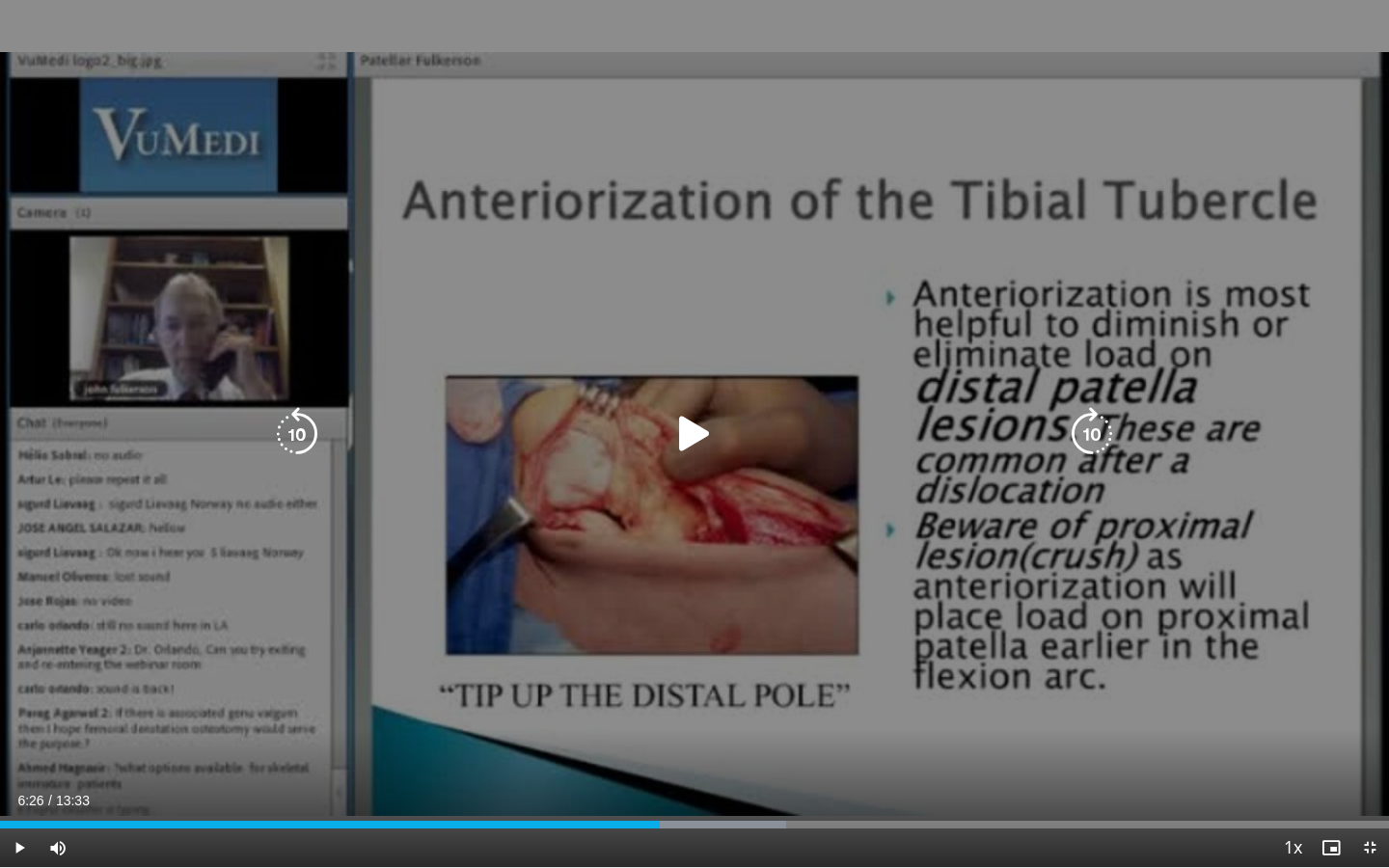 click at bounding box center [694, 434] 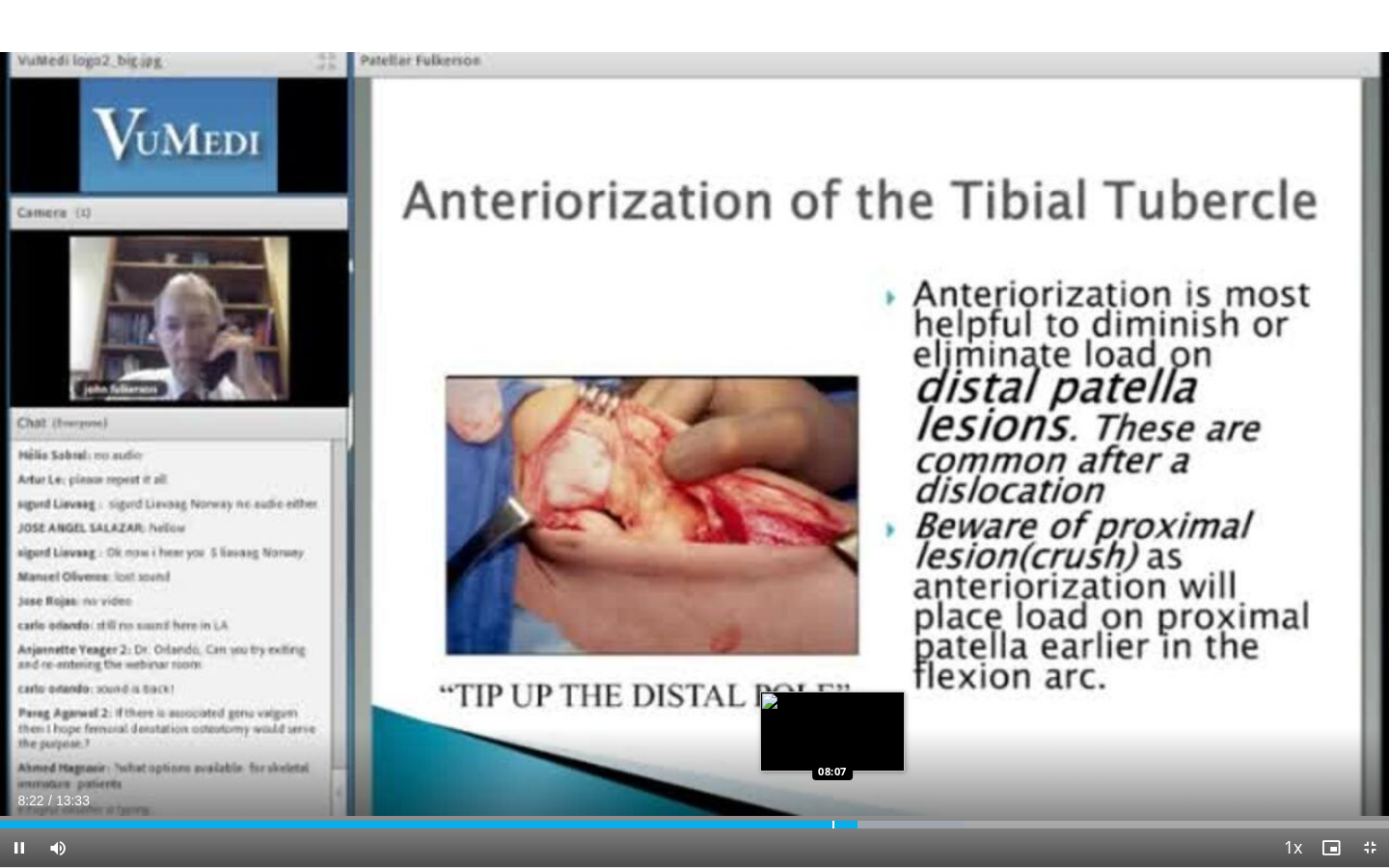 click on "Loaded :  69.46% 08:22 08:07" at bounding box center [694, 819] 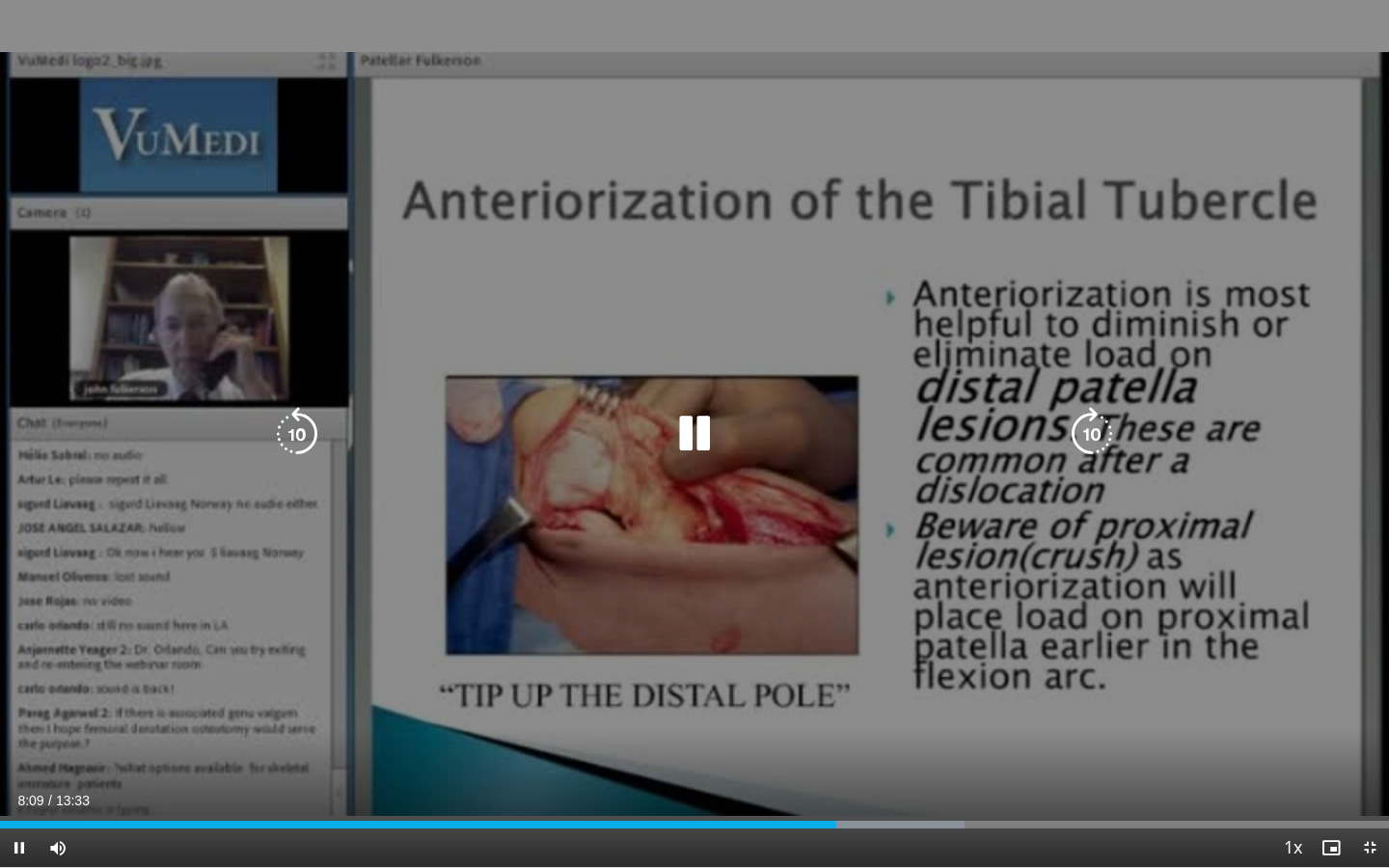 click on "10 seconds
Tap to unmute" at bounding box center (694, 433) 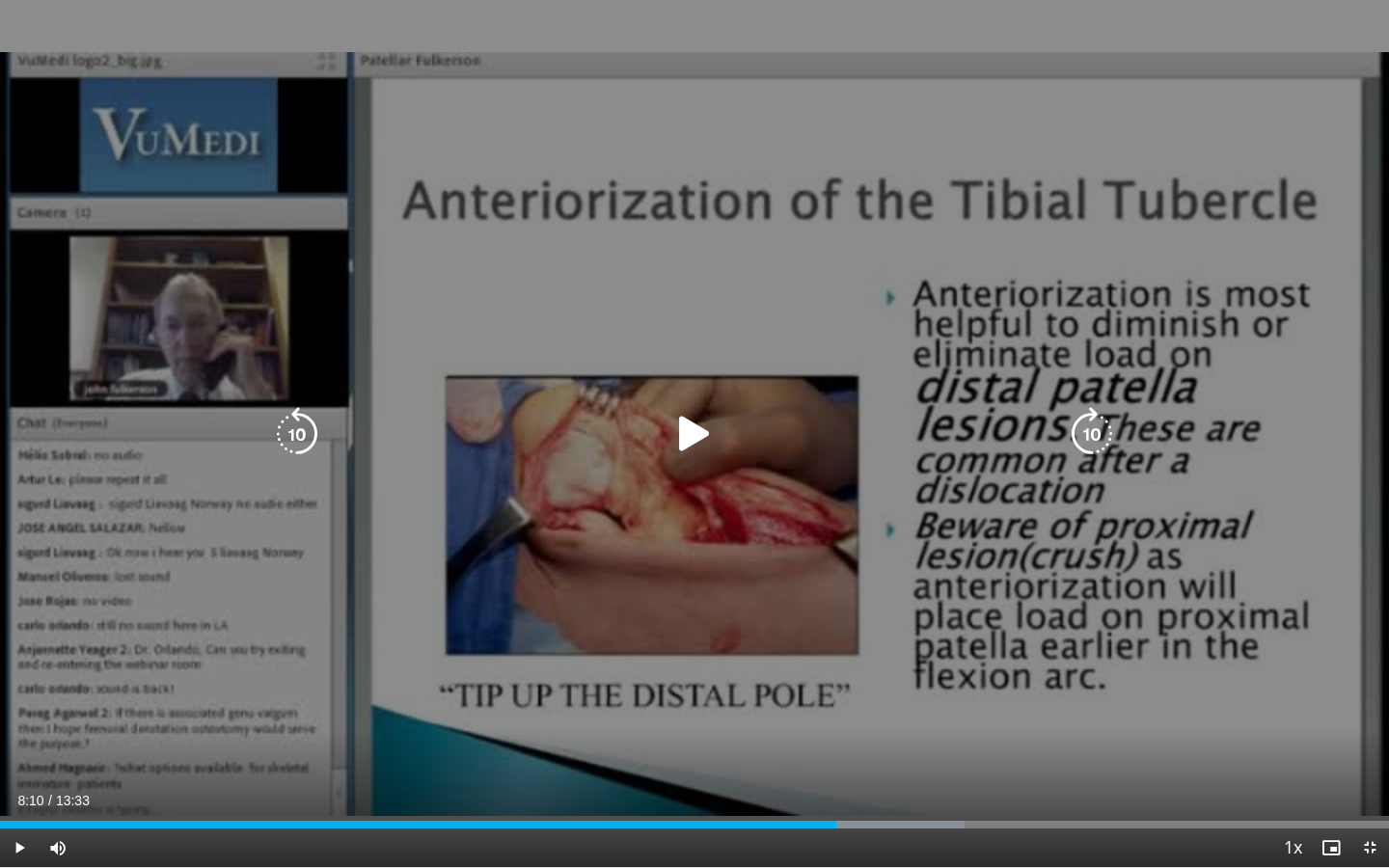 click at bounding box center (694, 434) 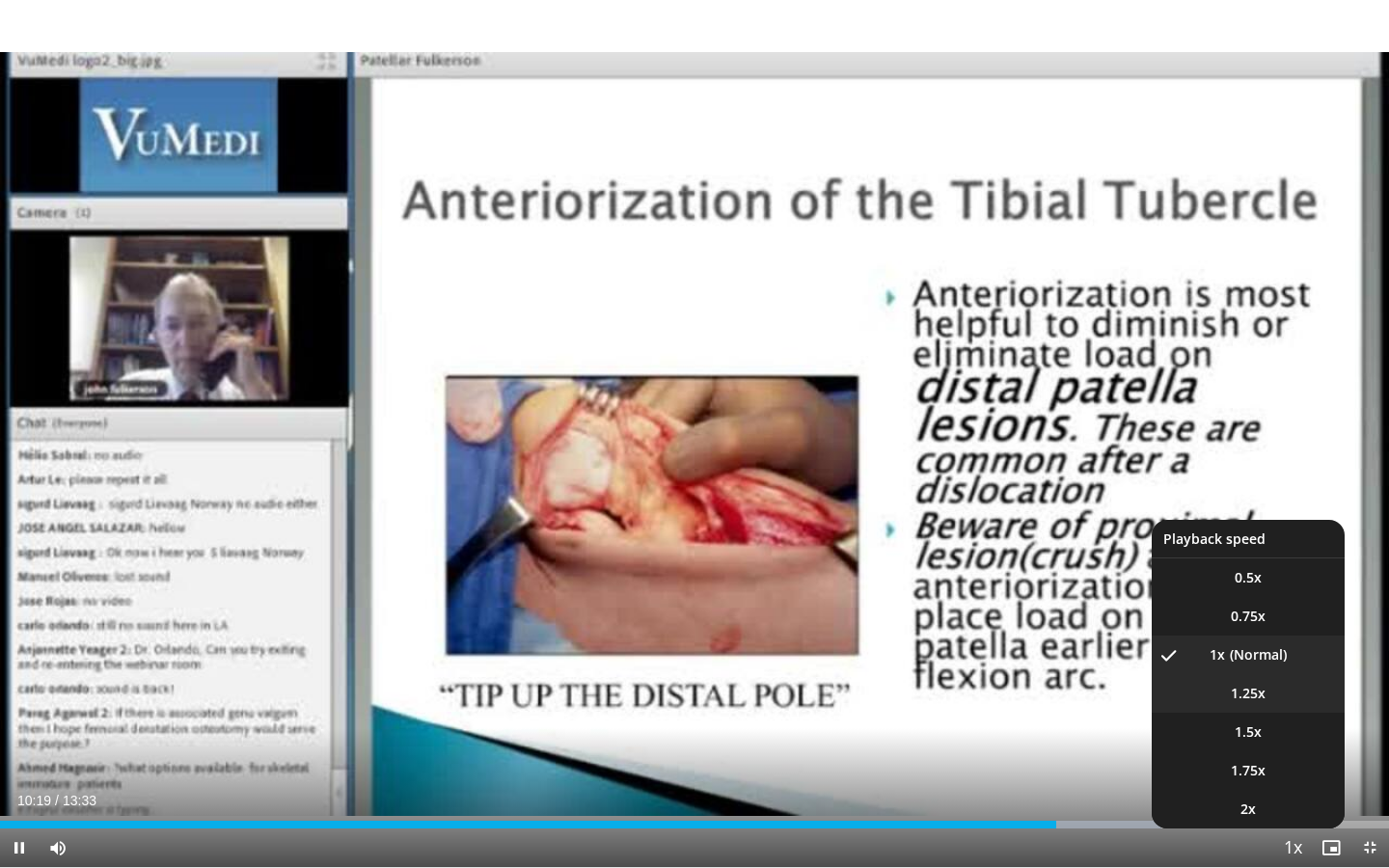 click on "1.25x" at bounding box center (1248, 693) 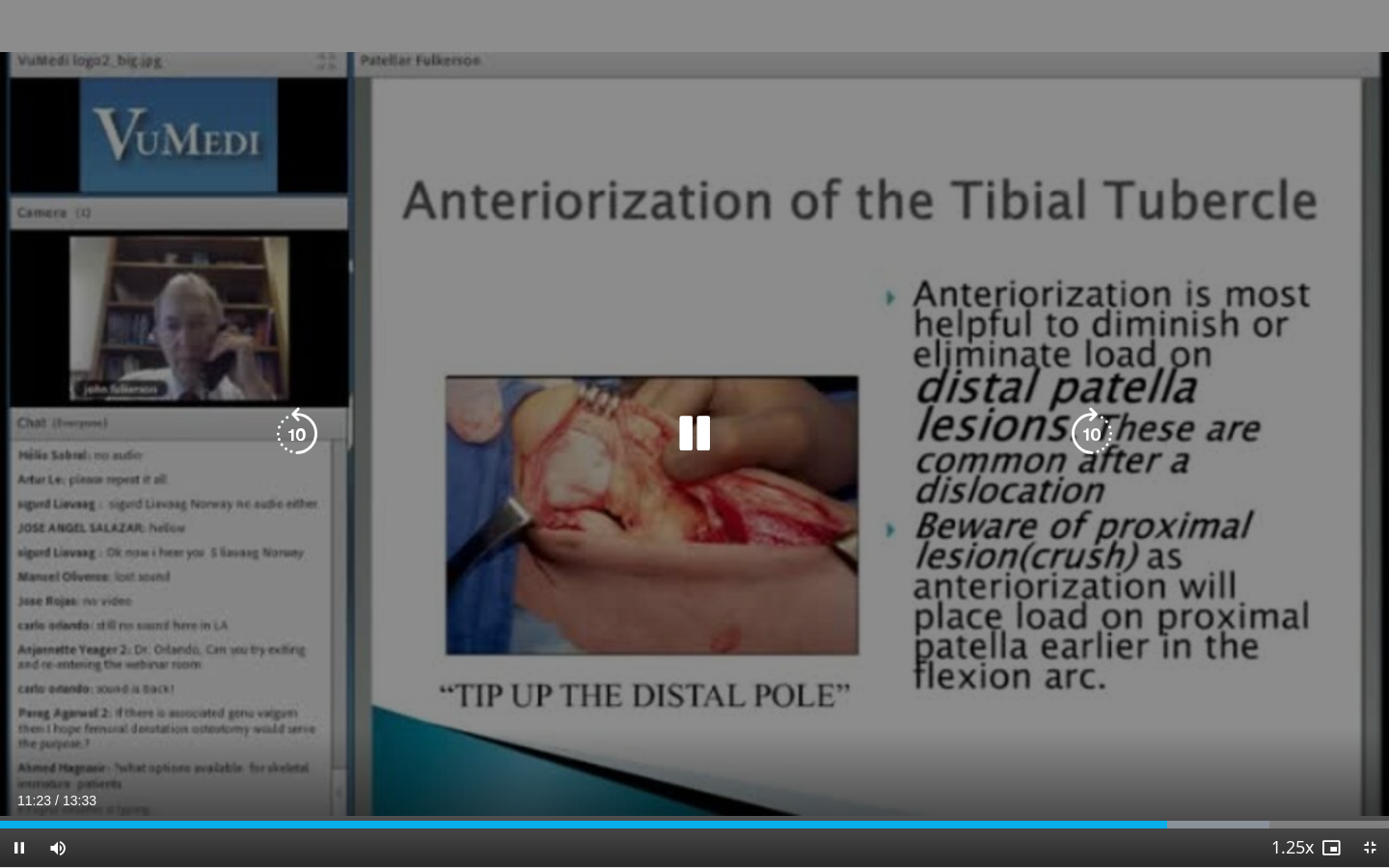 click on "10 seconds
Tap to unmute" at bounding box center (694, 433) 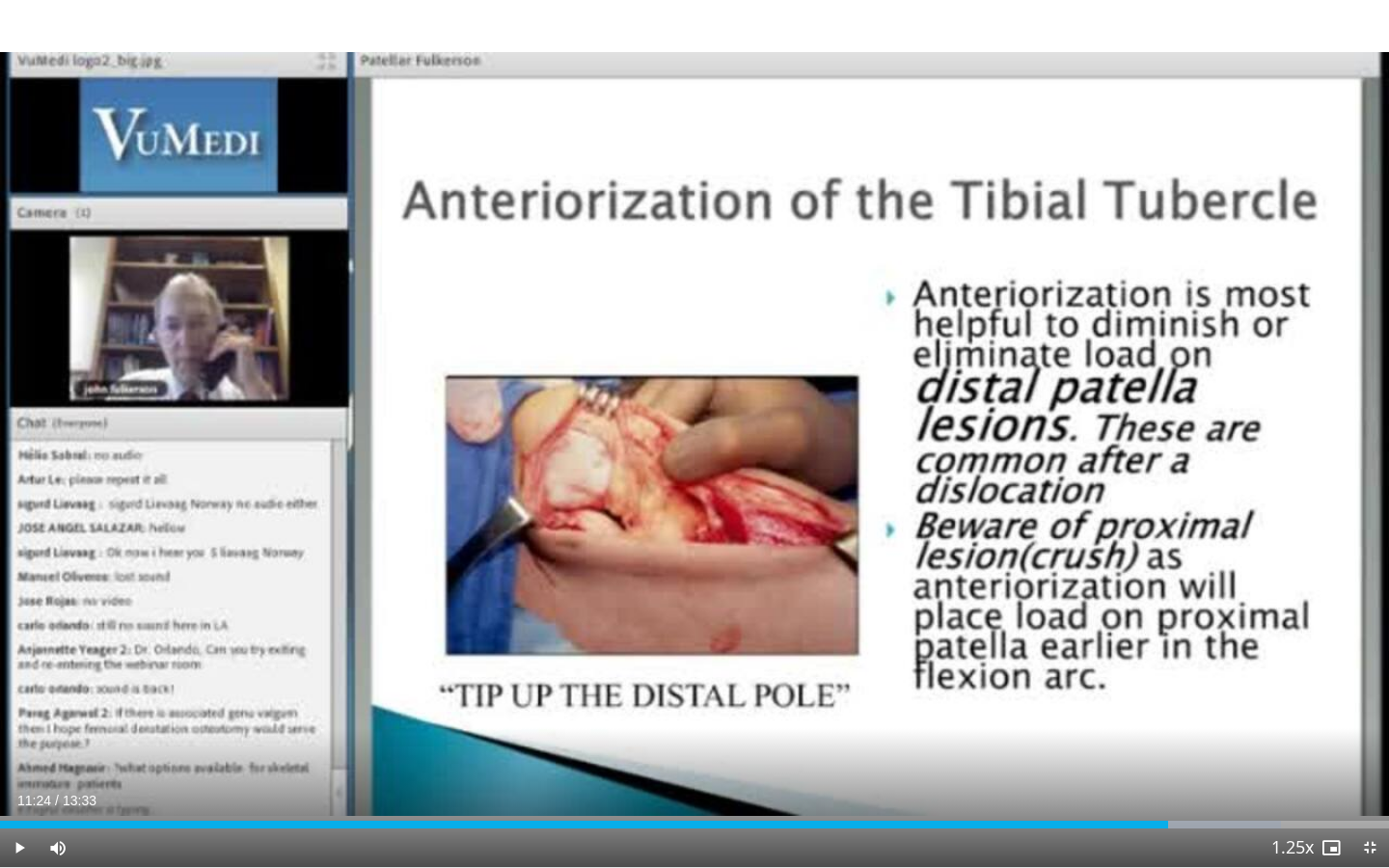 click on "10 seconds
Tap to unmute" at bounding box center [694, 433] 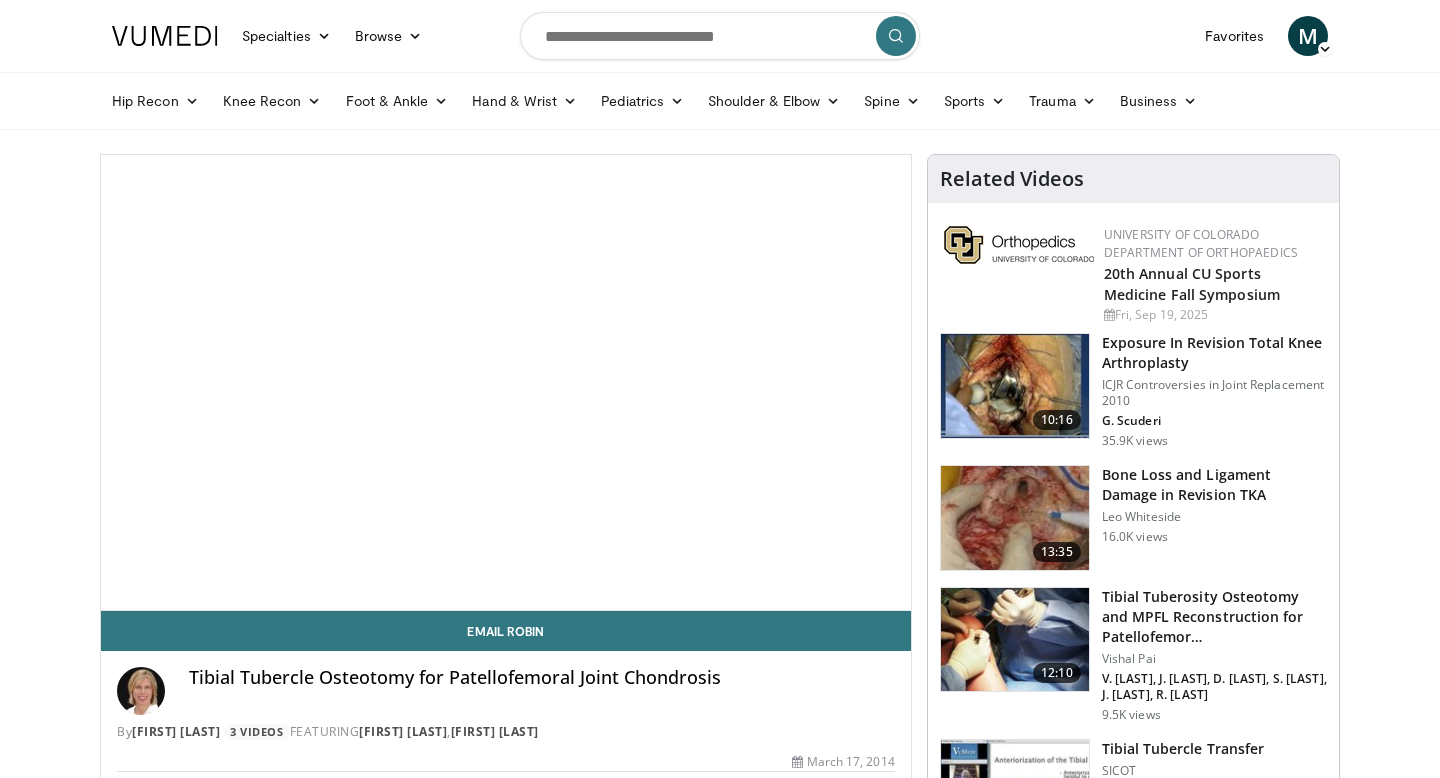 scroll, scrollTop: 0, scrollLeft: 0, axis: both 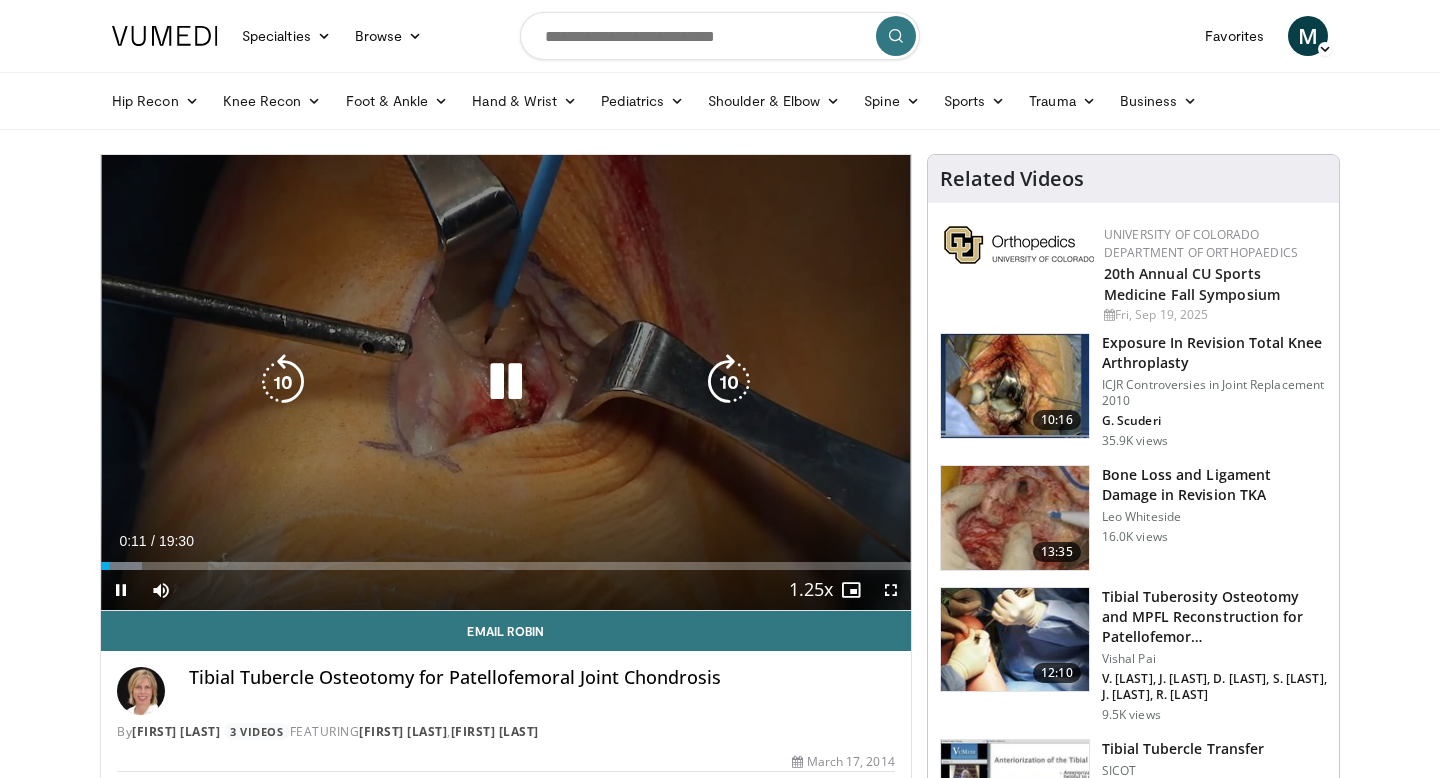 click on "10 seconds
Tap to unmute" at bounding box center [506, 382] 